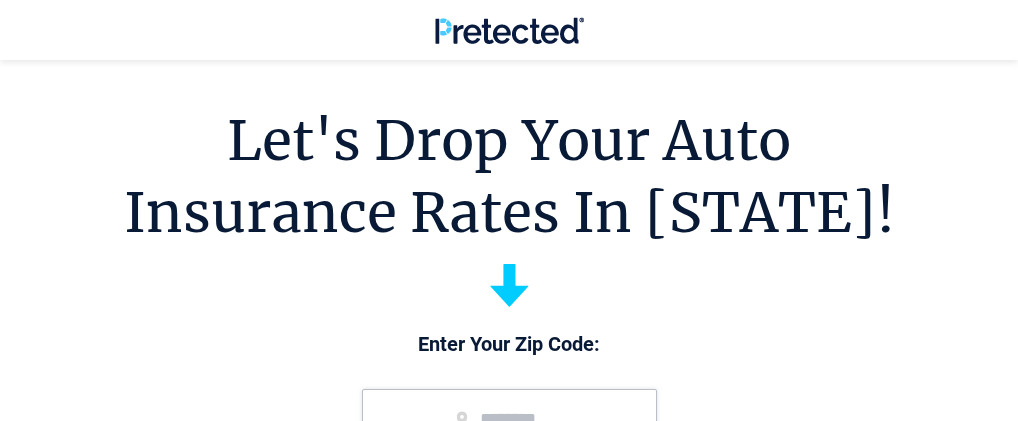click at bounding box center [509, 419] 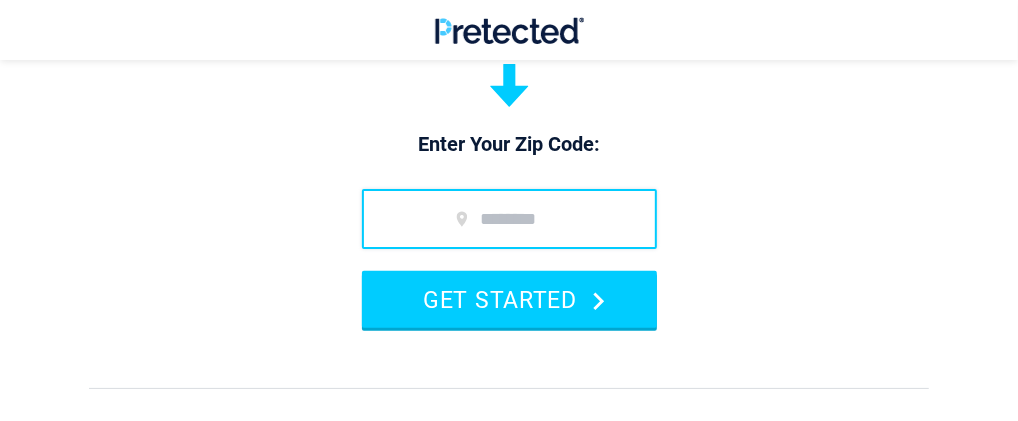 scroll, scrollTop: 200, scrollLeft: 0, axis: vertical 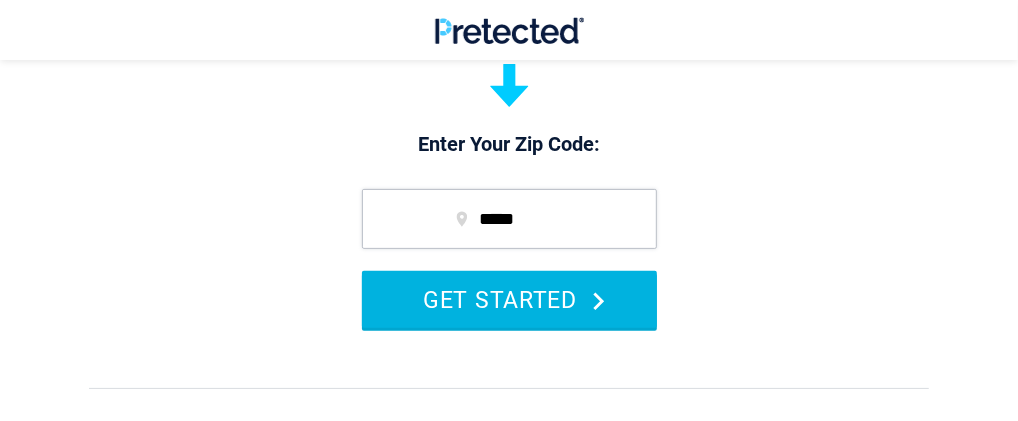 type on "*****" 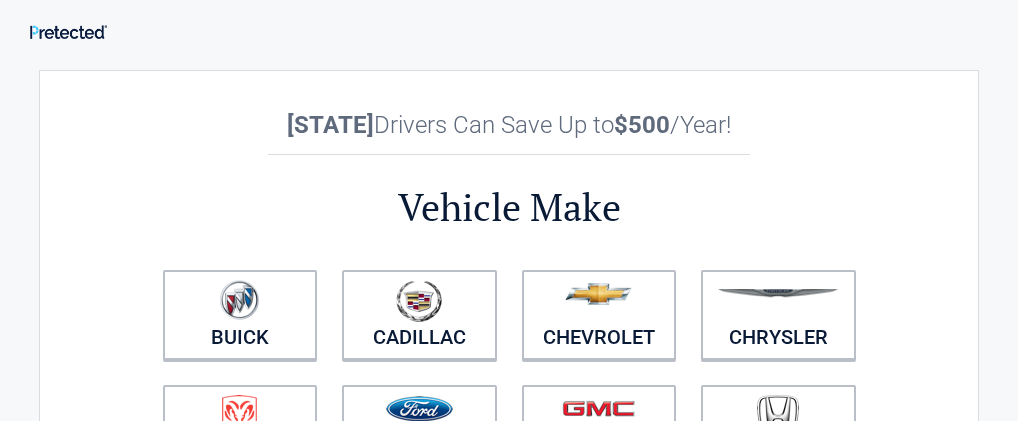 scroll, scrollTop: 0, scrollLeft: 0, axis: both 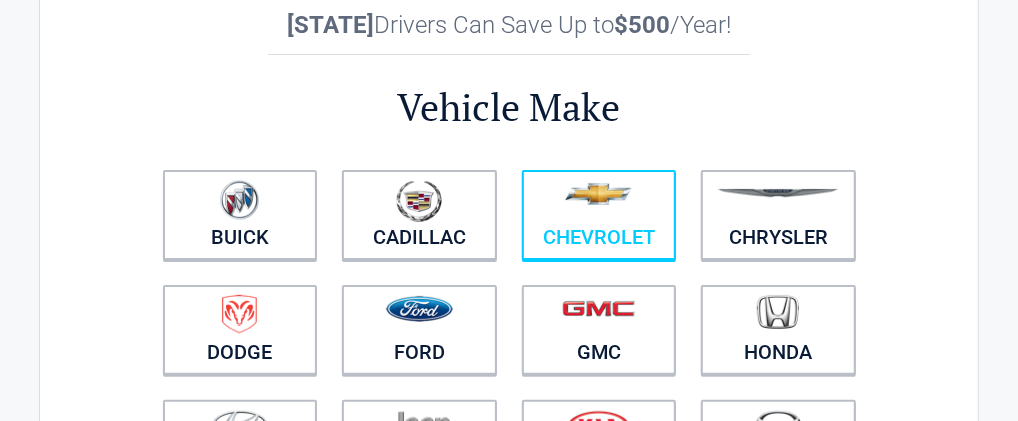 click at bounding box center (599, 202) 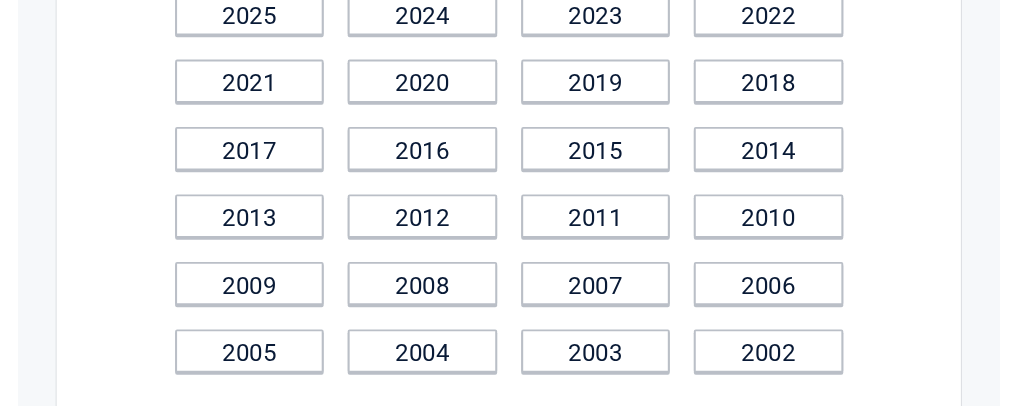 scroll, scrollTop: 300, scrollLeft: 0, axis: vertical 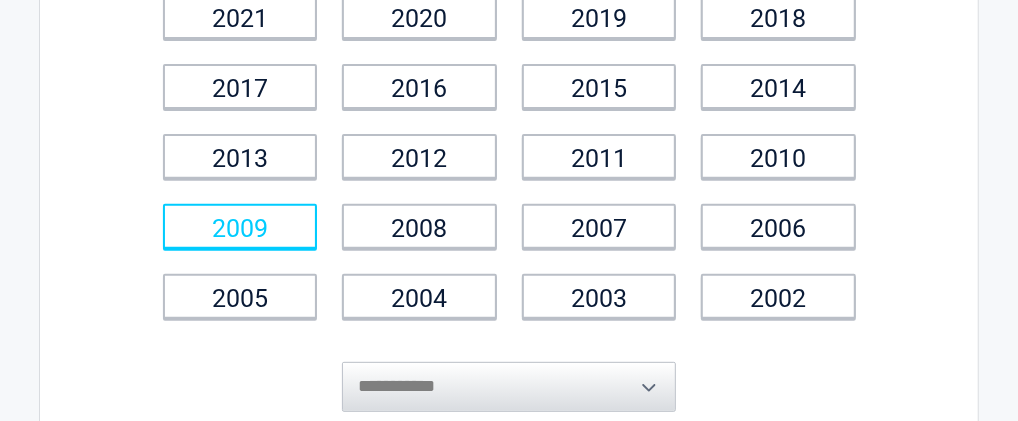 click on "2009" at bounding box center (240, 226) 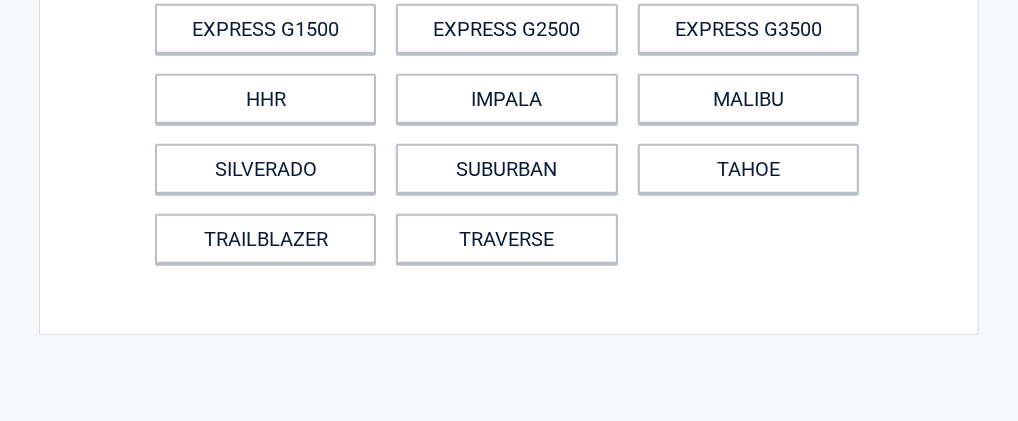 scroll, scrollTop: 400, scrollLeft: 0, axis: vertical 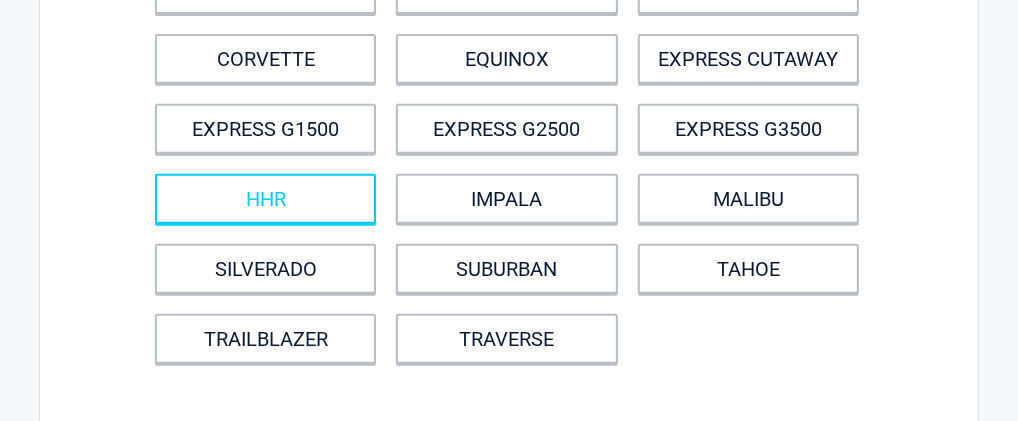 click on "HHR" at bounding box center [265, 199] 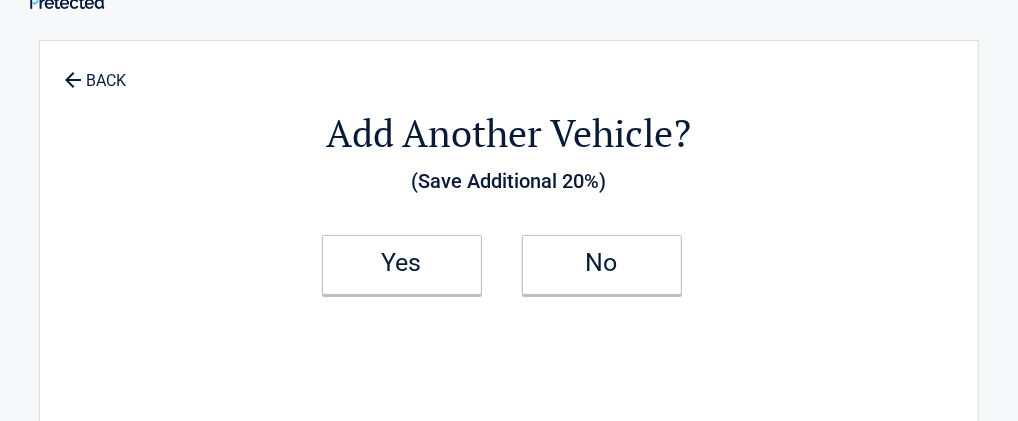 scroll, scrollTop: 0, scrollLeft: 0, axis: both 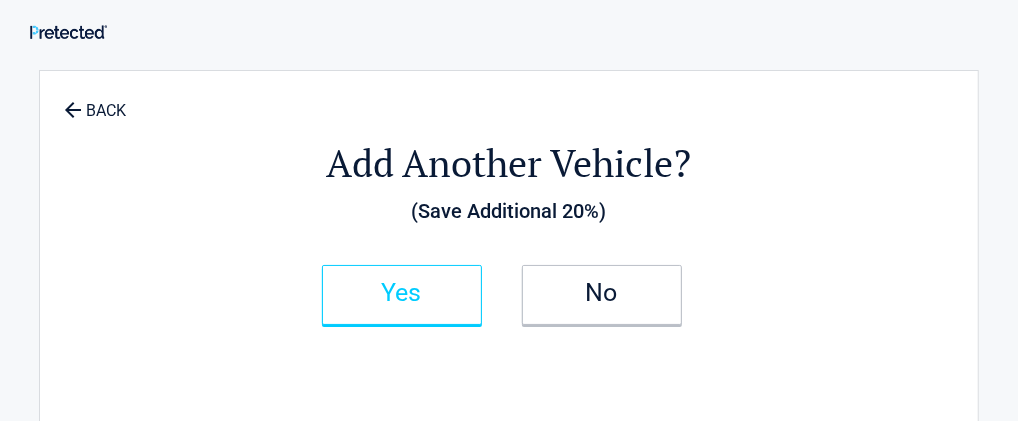 click on "Yes" at bounding box center (402, 293) 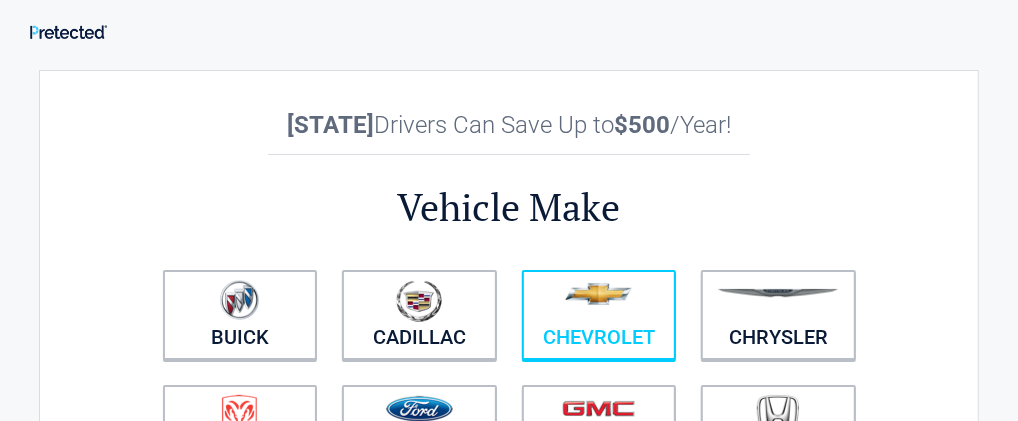 click at bounding box center [598, 294] 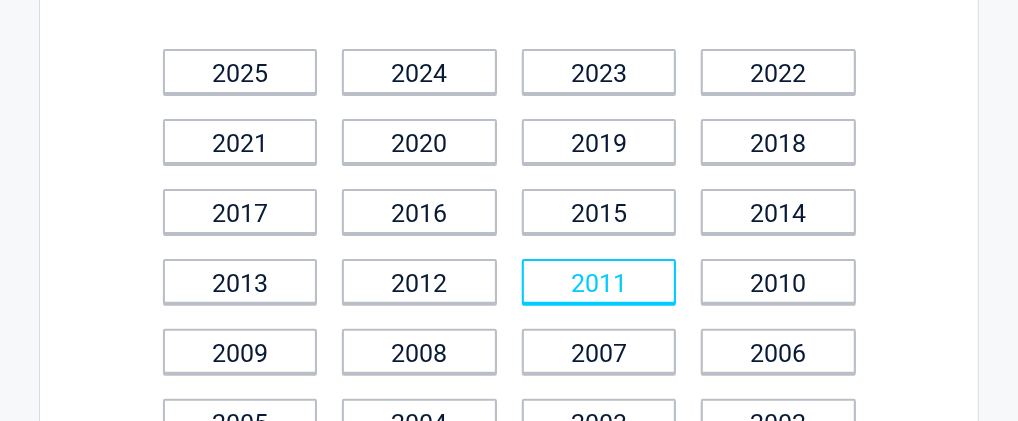 scroll, scrollTop: 200, scrollLeft: 0, axis: vertical 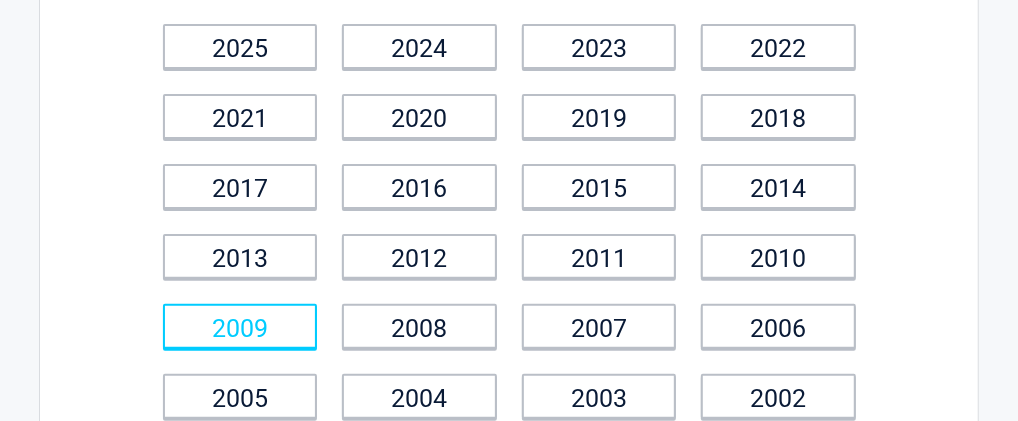 click on "2009" at bounding box center (240, 326) 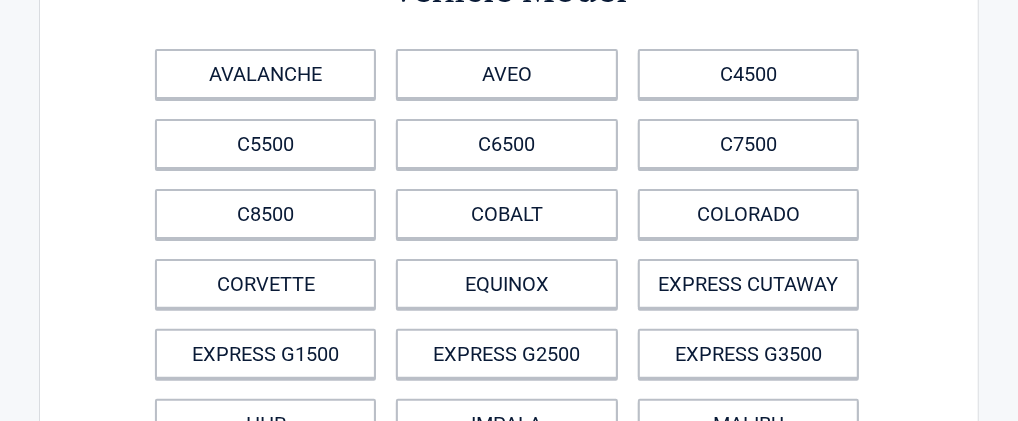 scroll, scrollTop: 200, scrollLeft: 0, axis: vertical 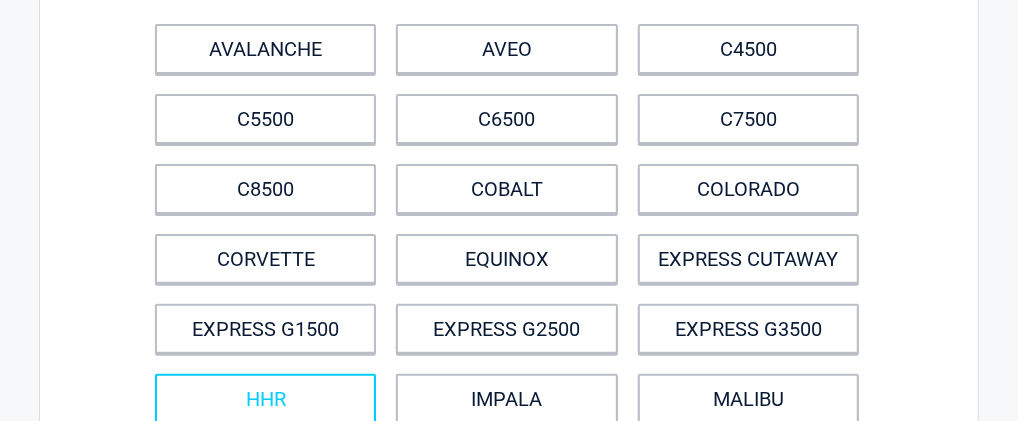 click on "HHR" at bounding box center [265, 399] 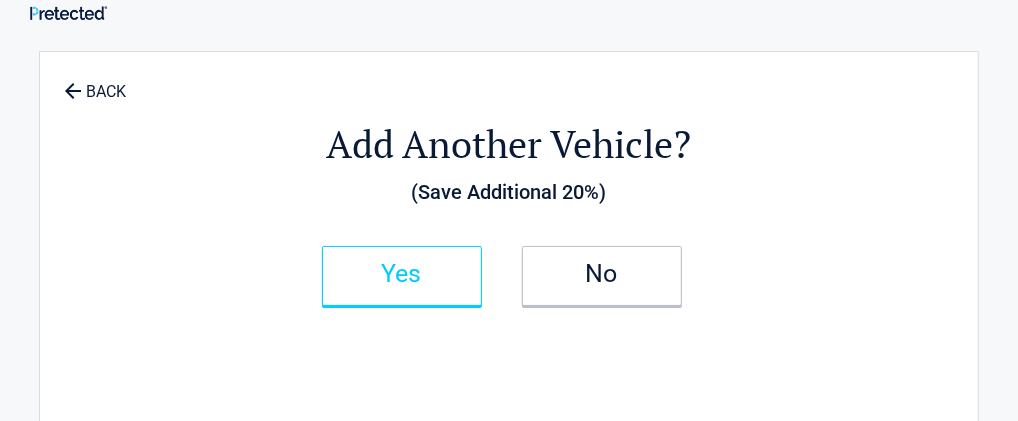 scroll, scrollTop: 0, scrollLeft: 0, axis: both 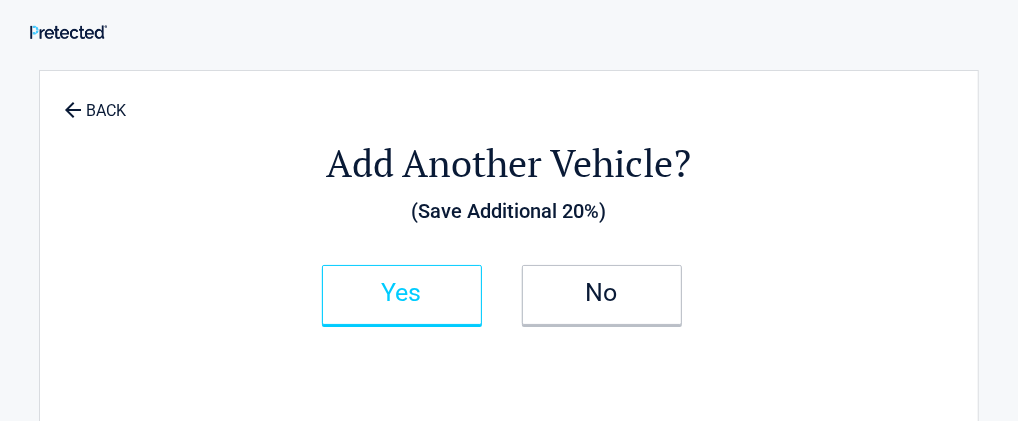 click on "Yes" at bounding box center (402, 293) 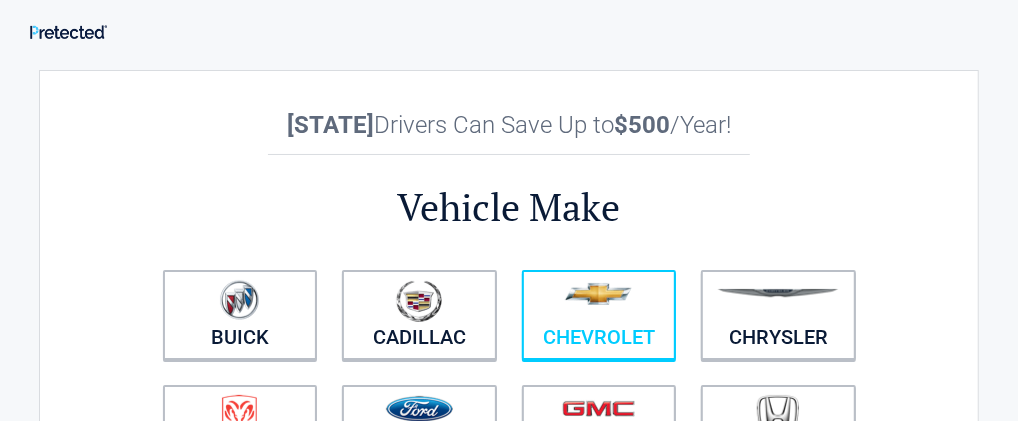 click at bounding box center [599, 302] 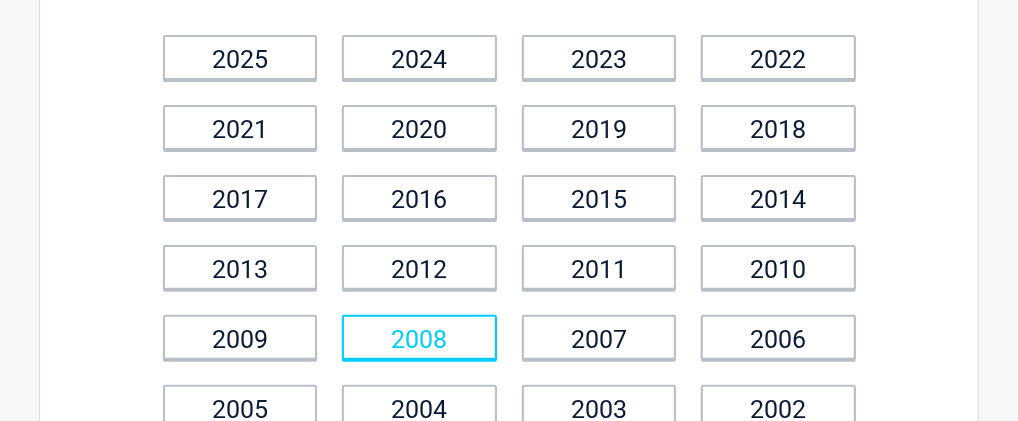 scroll, scrollTop: 200, scrollLeft: 0, axis: vertical 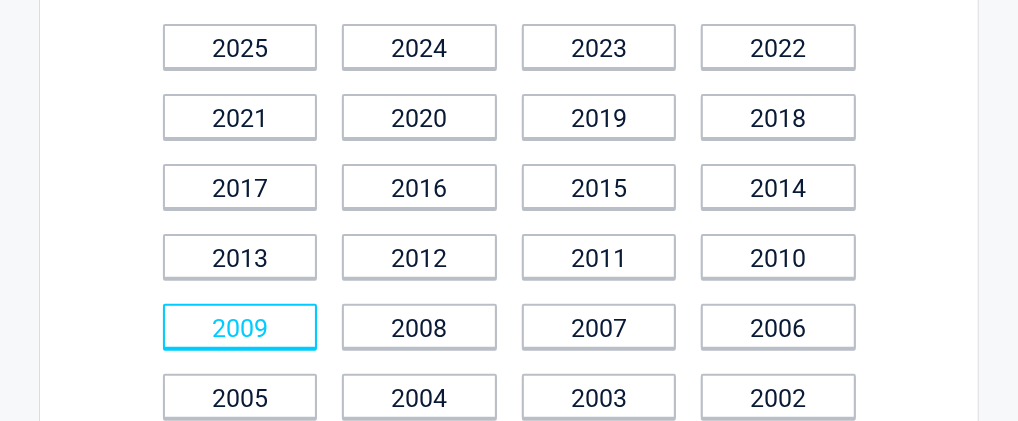 click on "2009" at bounding box center [240, 326] 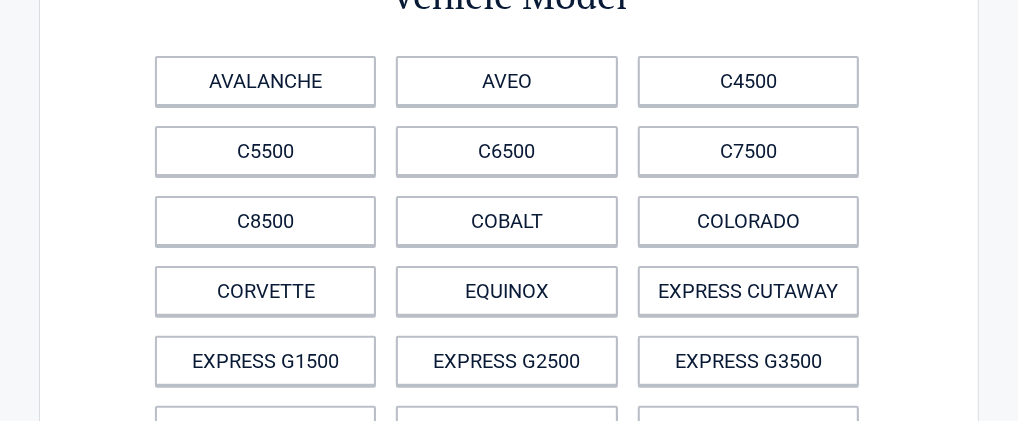 scroll, scrollTop: 200, scrollLeft: 0, axis: vertical 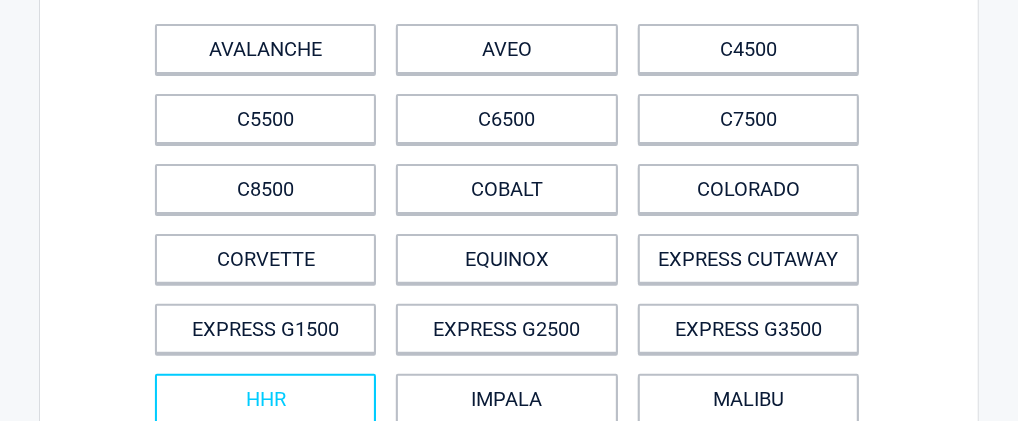 click on "HHR" at bounding box center [265, 399] 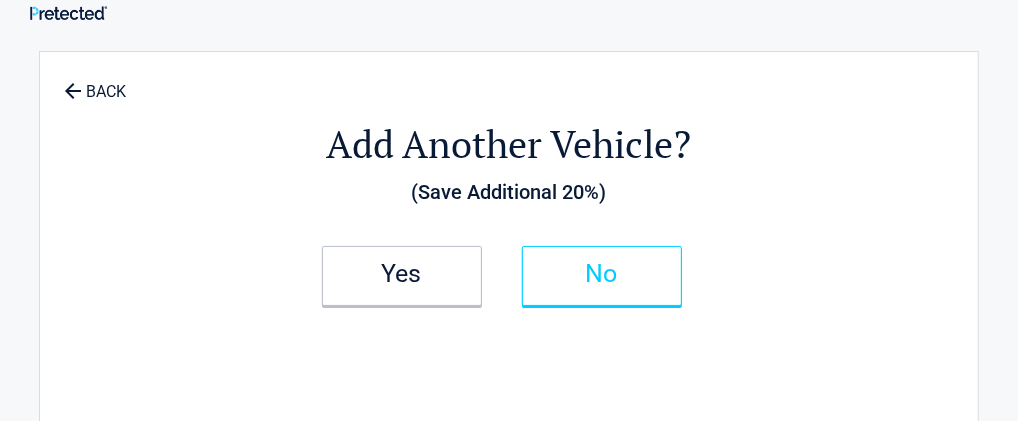 scroll, scrollTop: 0, scrollLeft: 0, axis: both 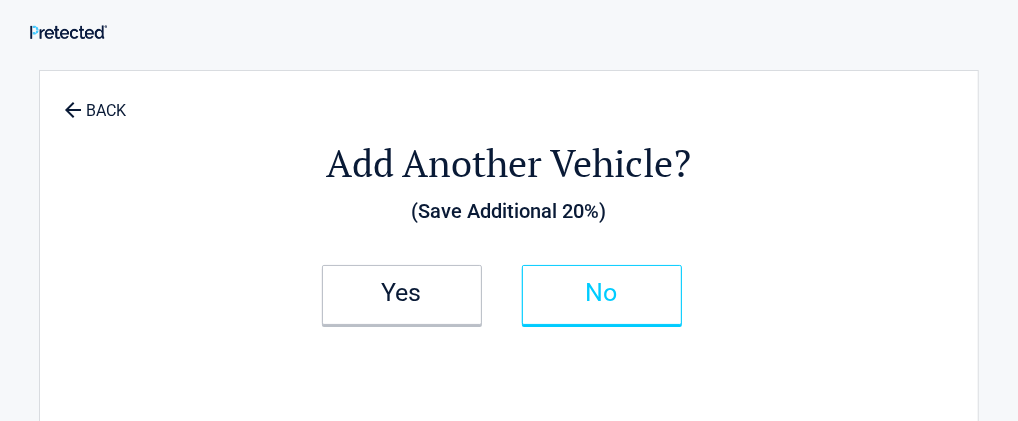 click on "No" at bounding box center (602, 293) 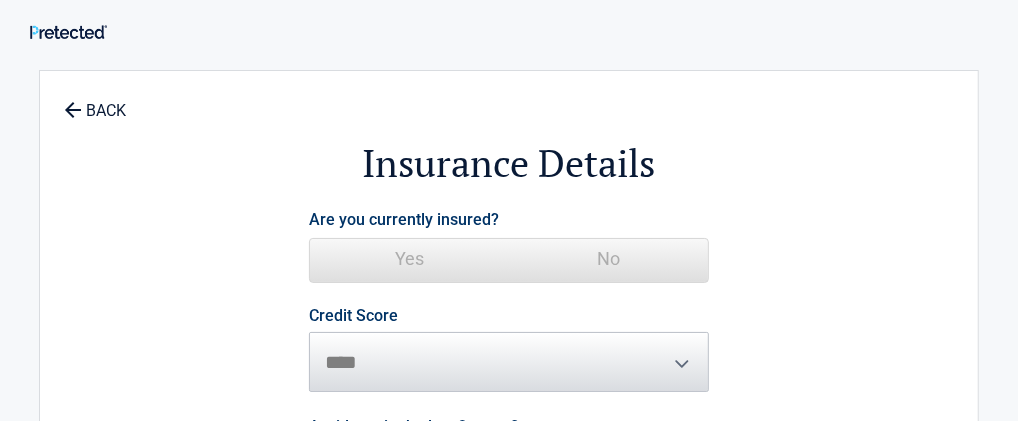 click on "Yes" at bounding box center (409, 259) 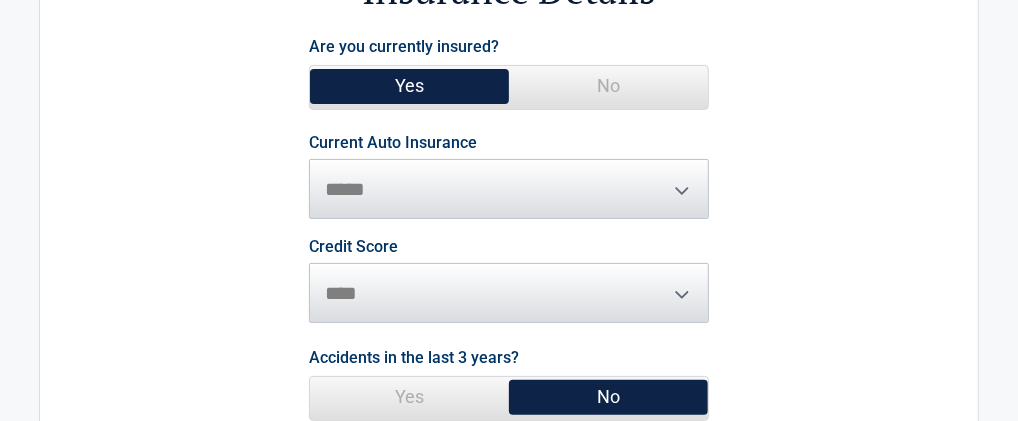 scroll, scrollTop: 200, scrollLeft: 0, axis: vertical 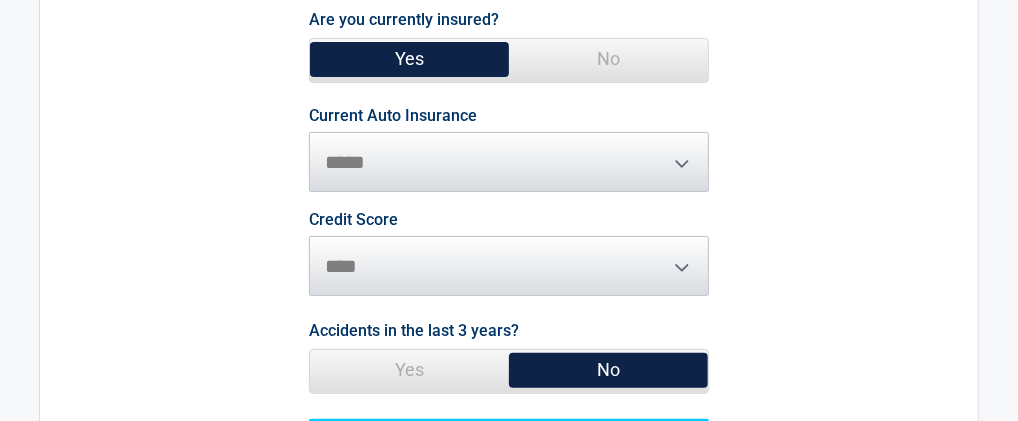 click on "**********" at bounding box center [509, 150] 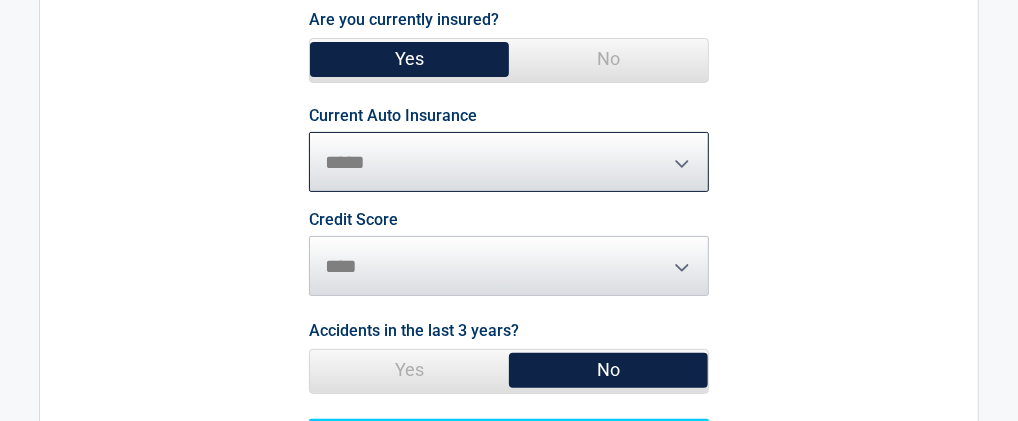 click on "**********" at bounding box center (509, 162) 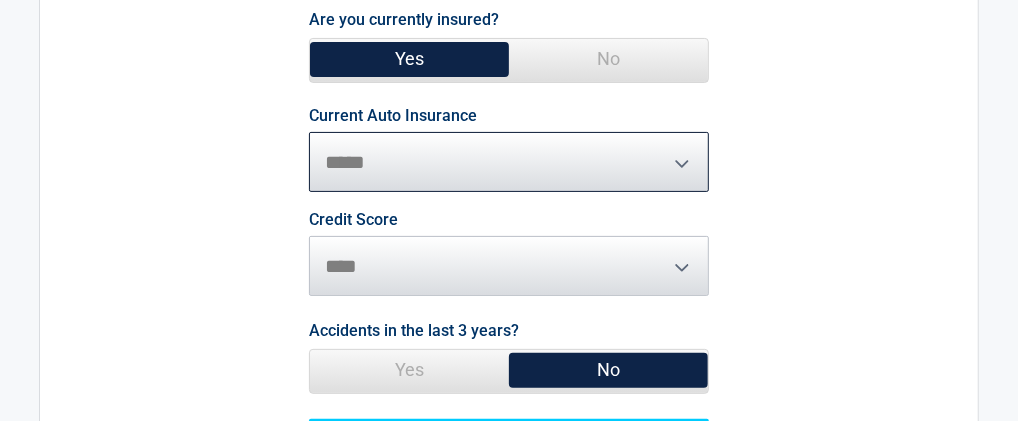 select on "**********" 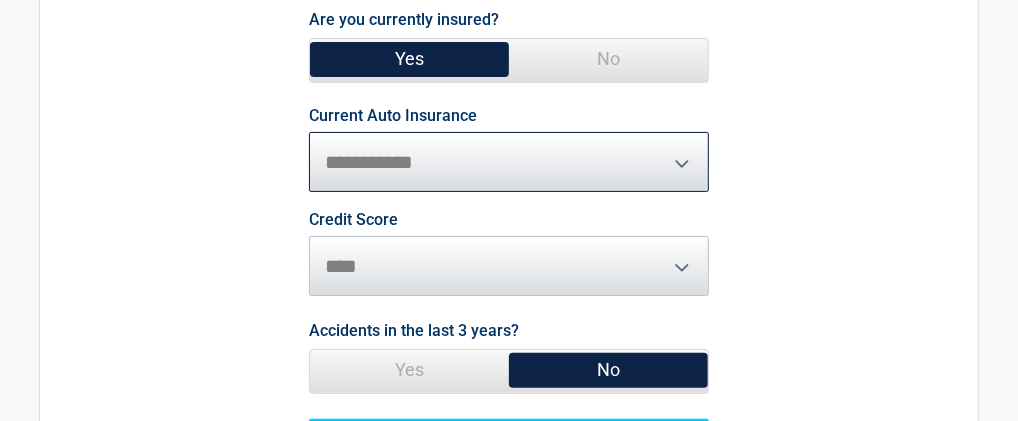 click on "**********" at bounding box center [509, 162] 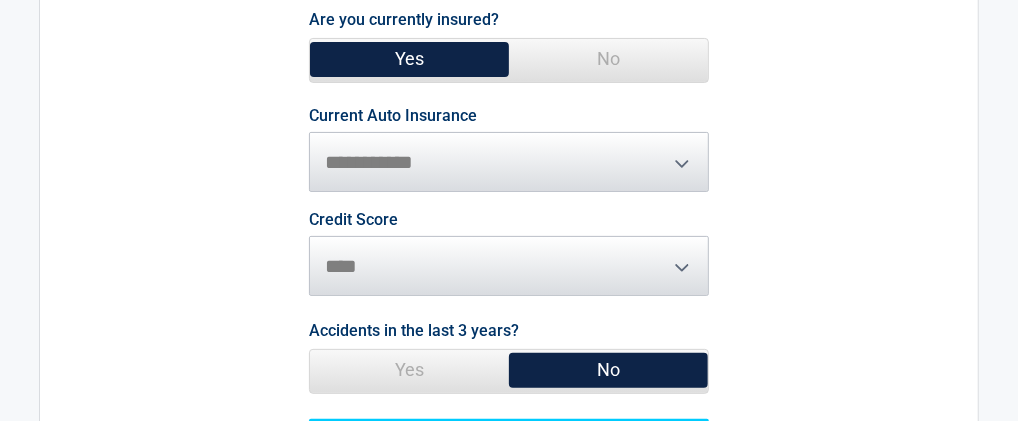 click on "Credit Score
*********
****
*******
****" at bounding box center (509, 254) 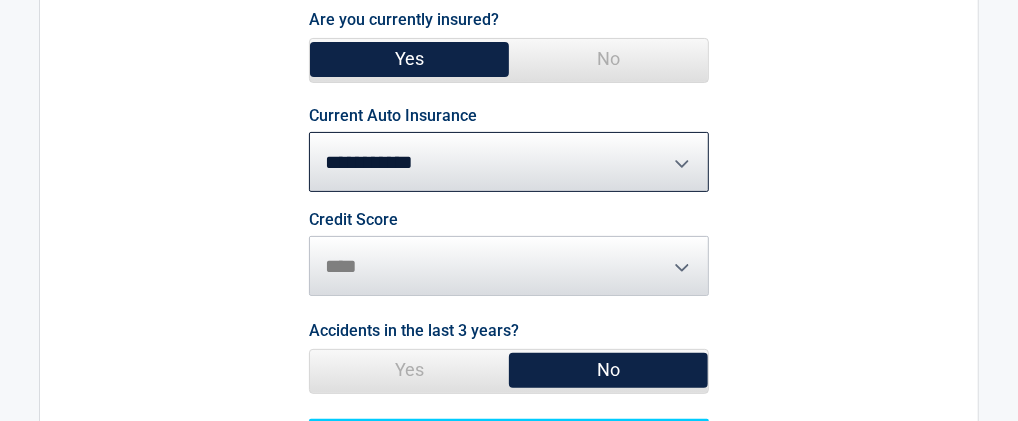 click on "Credit Score
*********
****
*******
****" at bounding box center [509, 254] 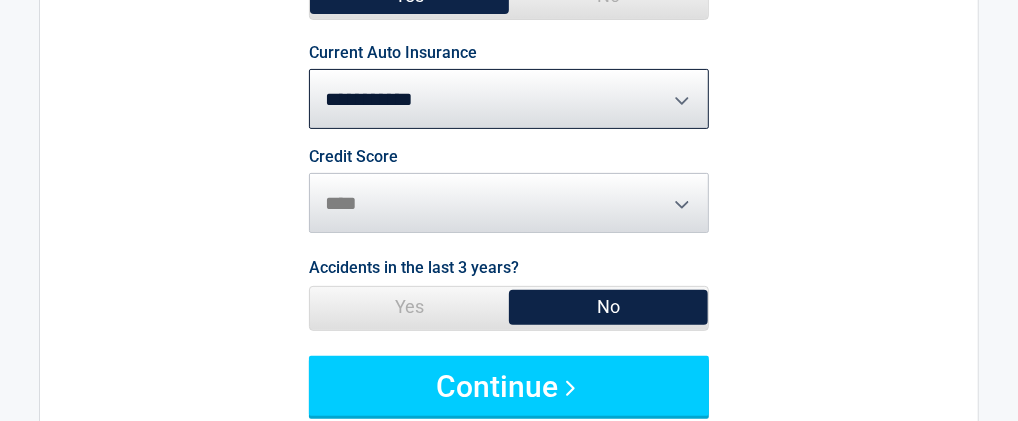 scroll, scrollTop: 300, scrollLeft: 0, axis: vertical 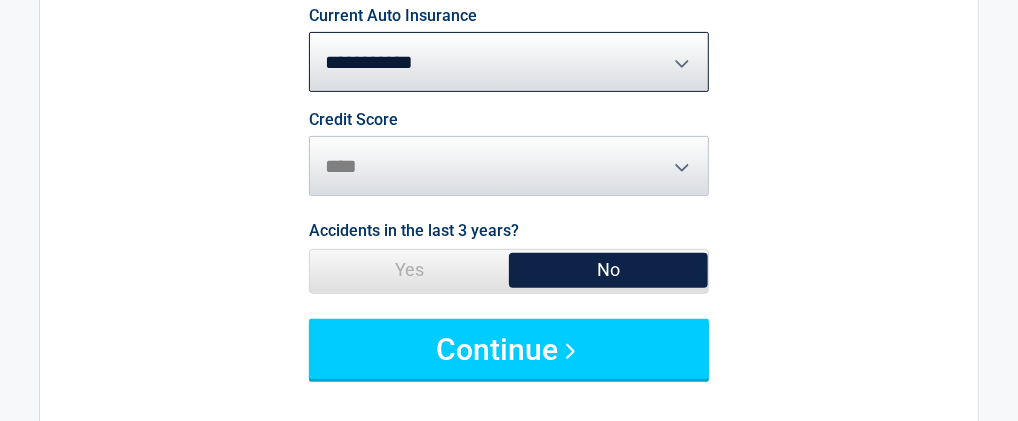 click on "No" at bounding box center [608, 270] 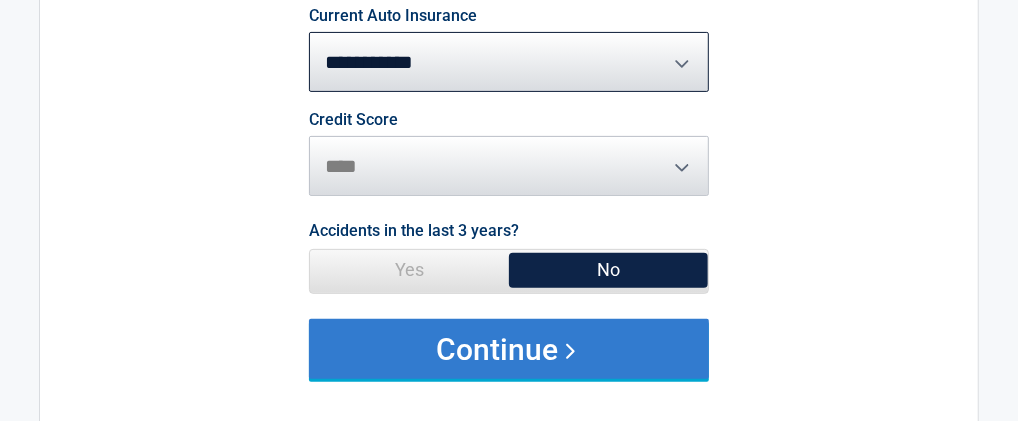 click on "Continue" at bounding box center (509, 349) 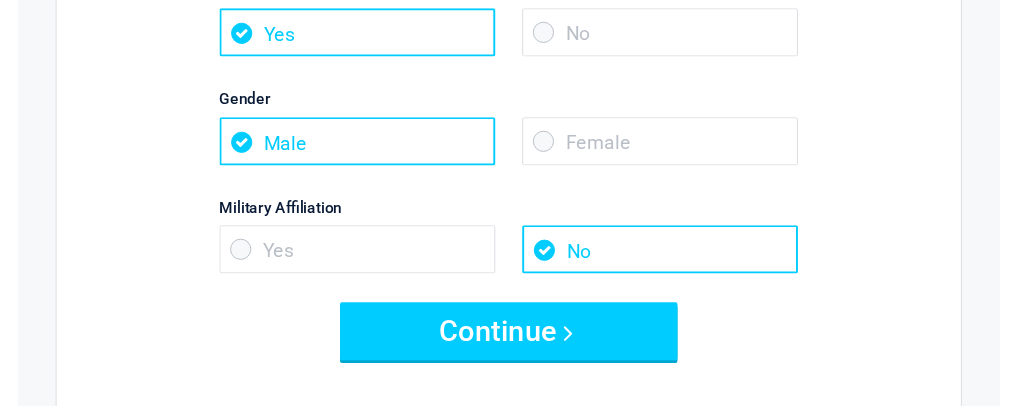 scroll, scrollTop: 400, scrollLeft: 0, axis: vertical 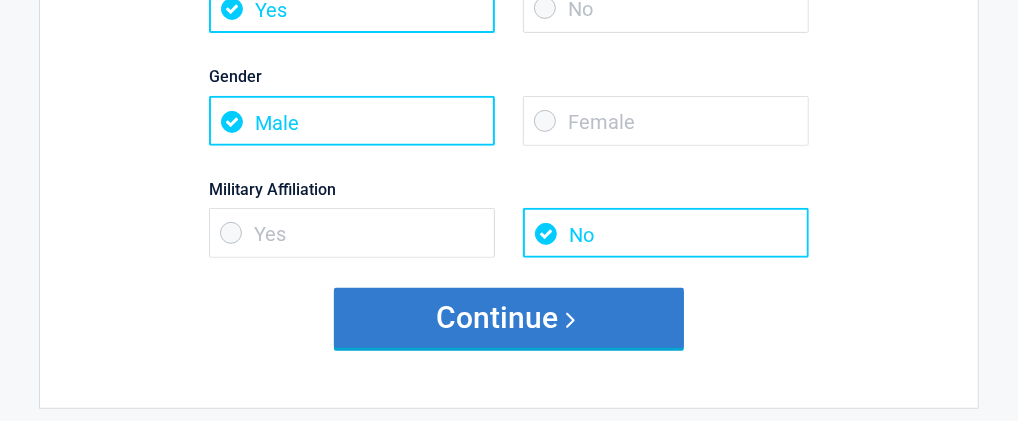 click on "Continue" at bounding box center (509, 318) 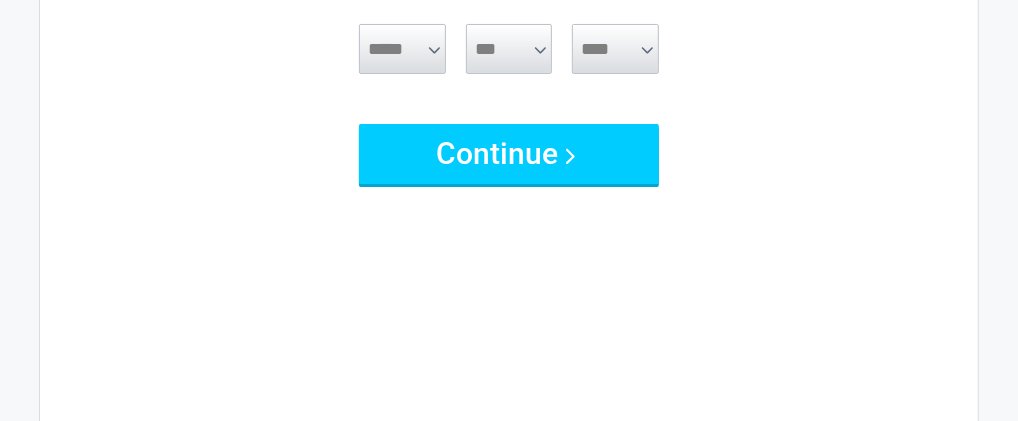 scroll, scrollTop: 0, scrollLeft: 0, axis: both 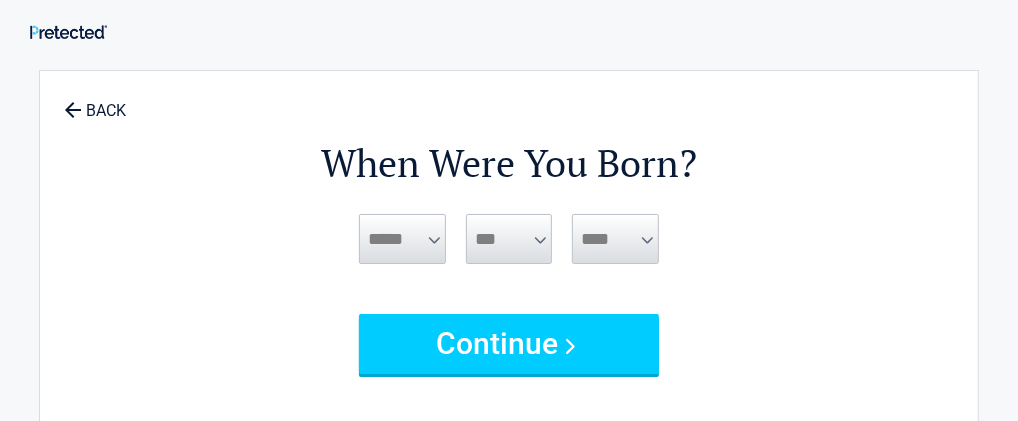 click on "*****
***
***
***
***
***
***
***
***
***
***
***
***" at bounding box center [402, 239] 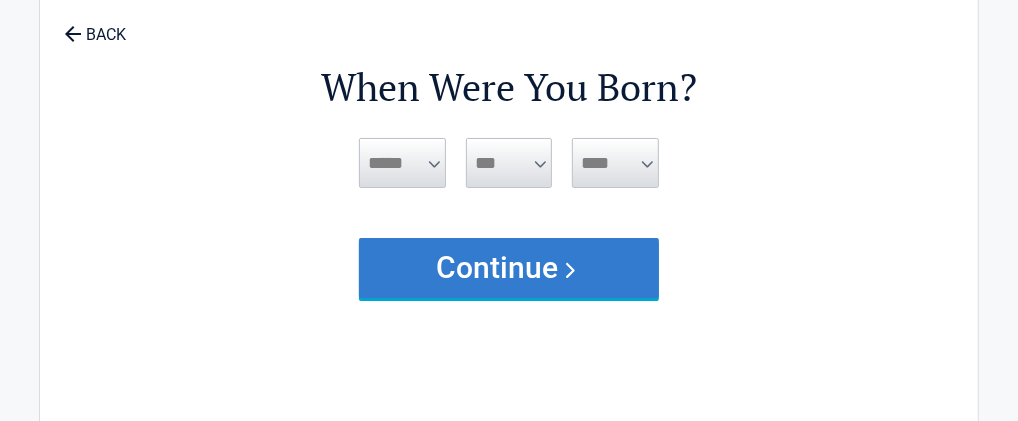 scroll, scrollTop: 100, scrollLeft: 0, axis: vertical 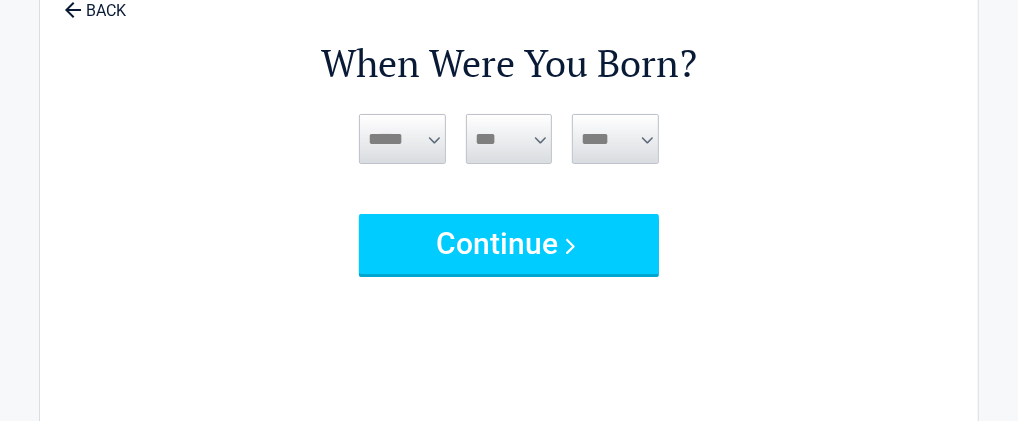click on "*****
***
***
***
***
***
***
***
***
***
***
***
***" at bounding box center [402, 139] 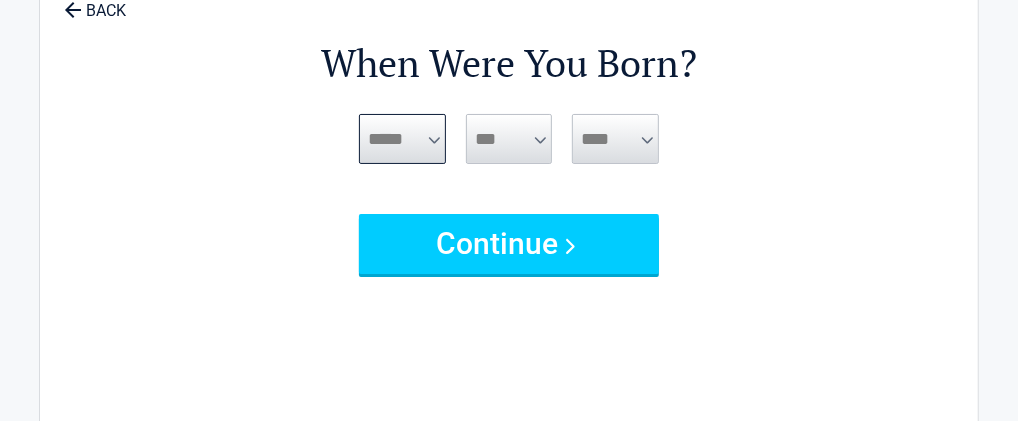click on "*****
***
***
***
***
***
***
***
***
***
***
***
***" at bounding box center (402, 139) 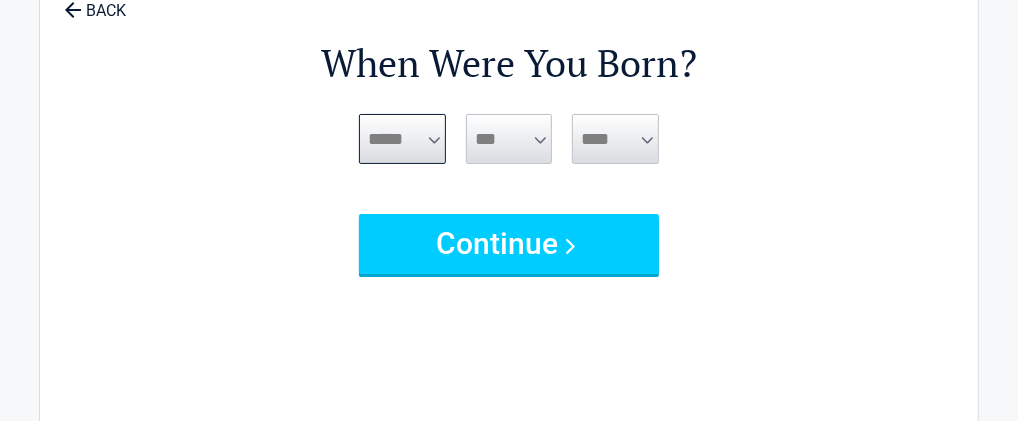 select on "**" 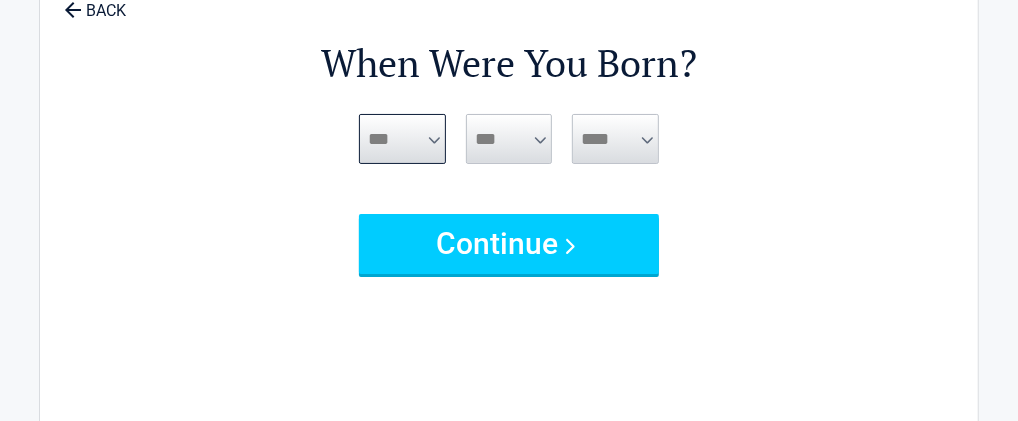 click on "*****
***
***
***
***
***
***
***
***
***
***
***
***" at bounding box center [402, 139] 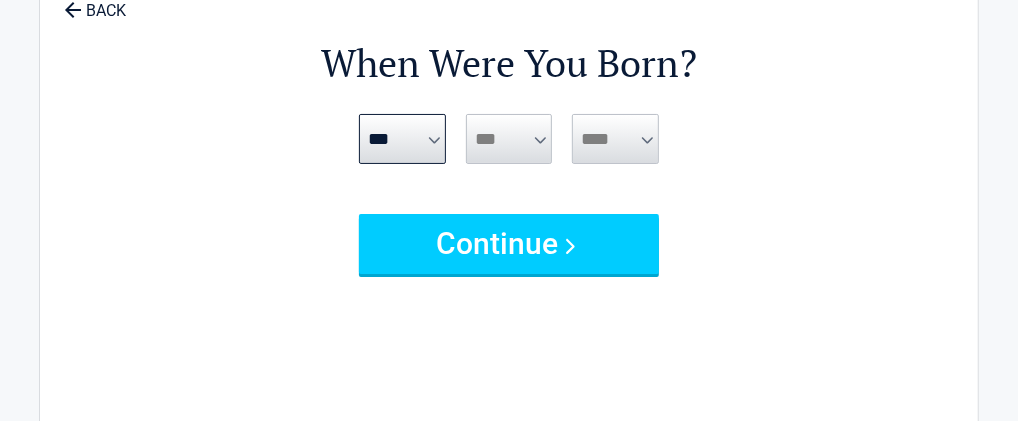 click on "*** * * * * * * * * * ** ** ** ** ** ** ** ** ** ** ** ** ** ** ** ** ** ** ** ** ** **" at bounding box center (509, 139) 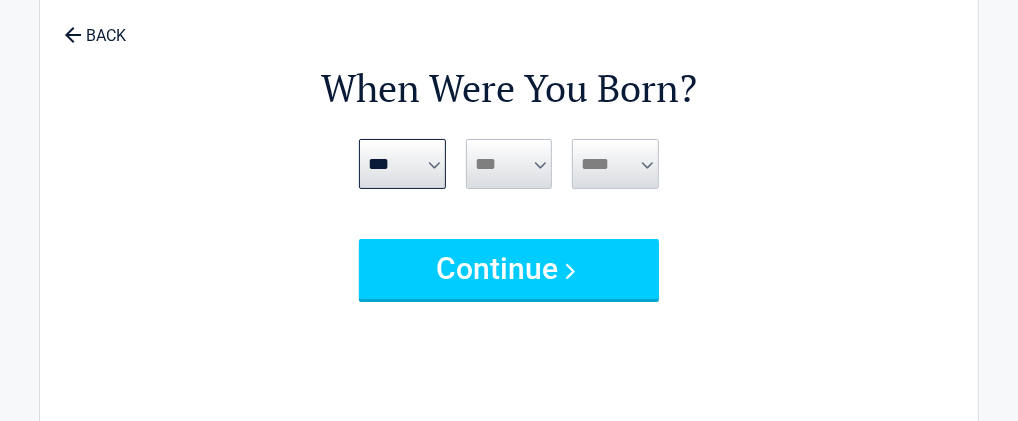 scroll, scrollTop: 100, scrollLeft: 0, axis: vertical 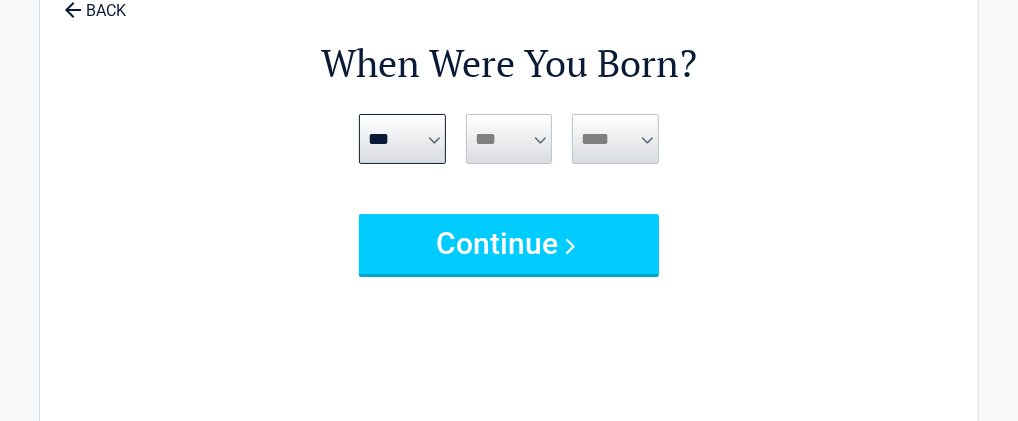 click on "*** * * * * * * * * * ** ** ** ** ** ** ** ** ** ** ** ** ** ** ** ** ** ** ** ** ** **" at bounding box center (509, 139) 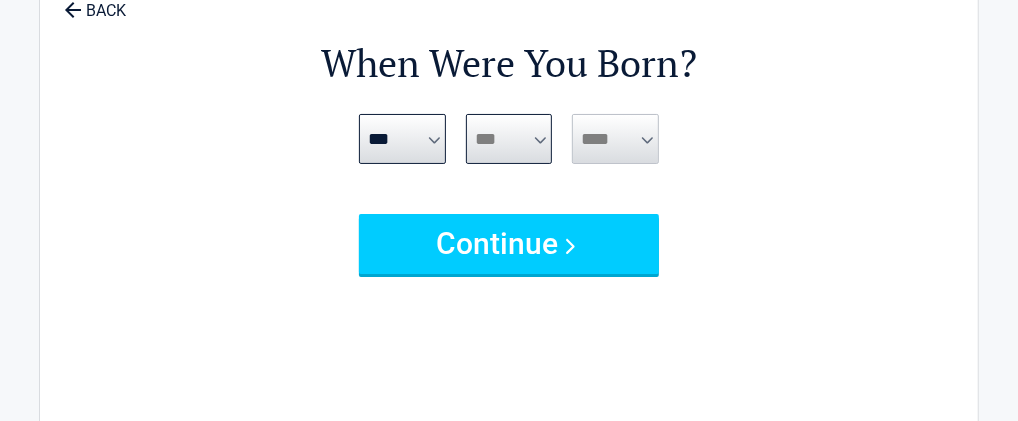 click on "*** * * * * * * * * * ** ** ** ** ** ** ** ** ** ** ** ** ** ** ** ** ** ** ** ** ** **" at bounding box center [509, 139] 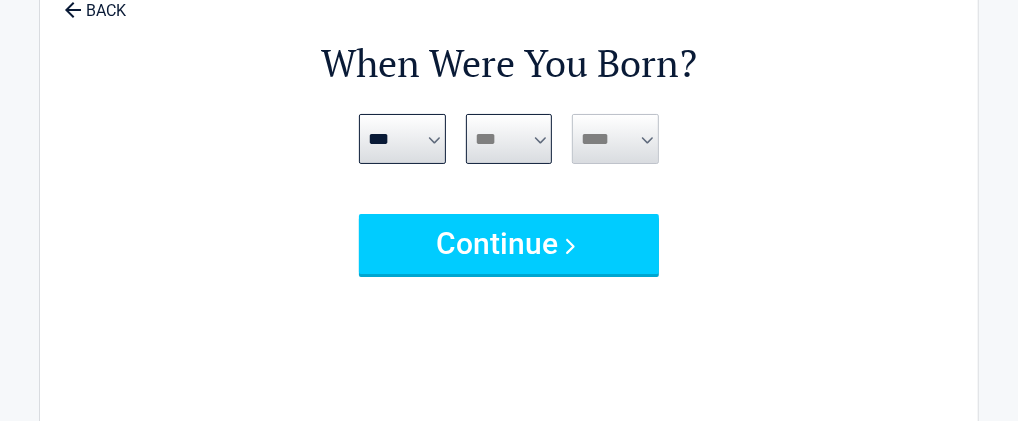select on "**" 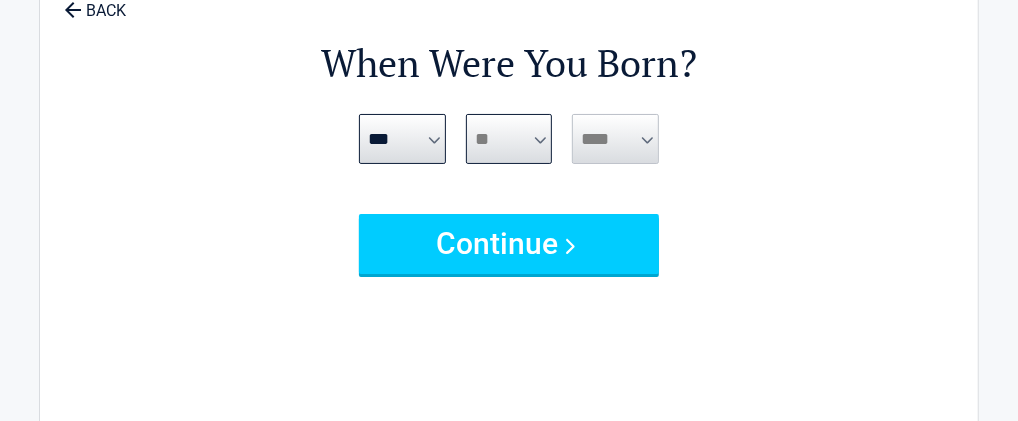 click on "*** * * * * * * * * * ** ** ** ** ** ** ** ** ** ** ** ** ** ** ** ** ** ** ** ** ** **" at bounding box center (509, 139) 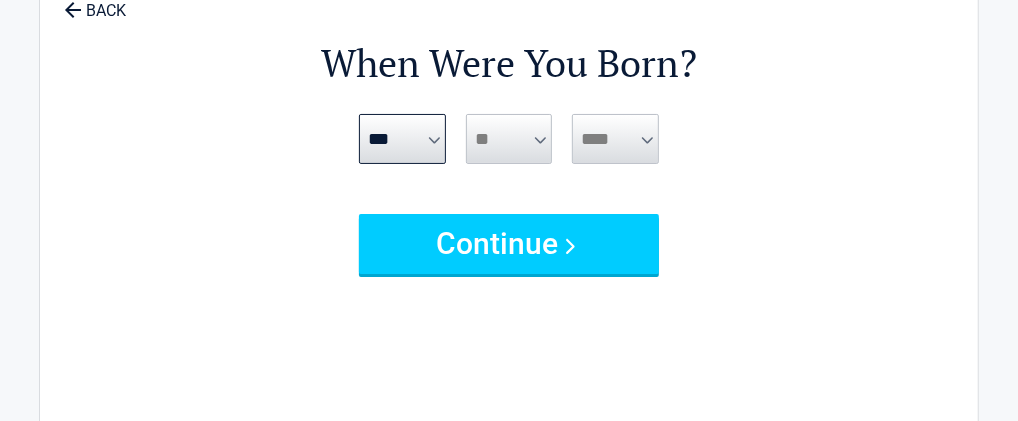 click on "****
****
****
****
****
****
****
****
****
****
****
****
****
****
****
****
****
****
****
****
****
****
****
****
****
****
****
****
****
****
****
****
****
****
****
****
****
****
****
****
****
****
****
****
****
****
****
****
****
****
****
****
****
****
****
****
****
****
****
****
****
****
****" at bounding box center [615, 164] 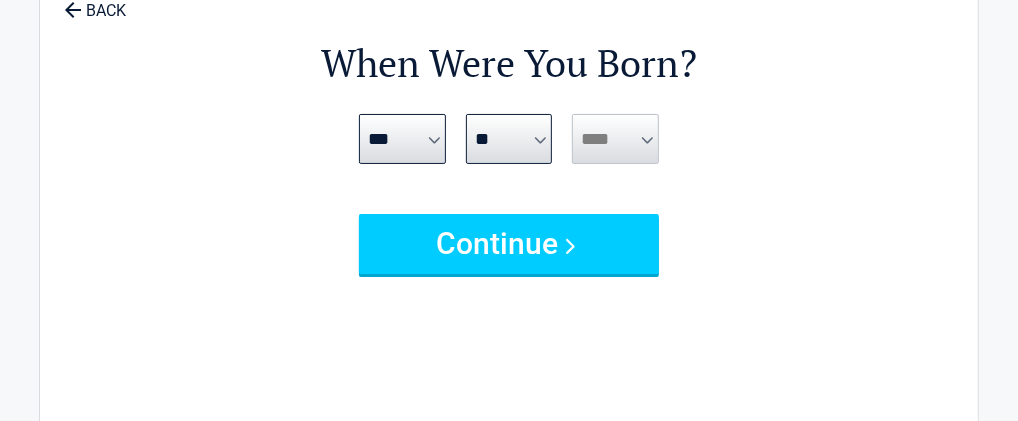 click on "****
****
****
****
****
****
****
****
****
****
****
****
****
****
****
****
****
****
****
****
****
****
****
****
****
****
****
****
****
****
****
****
****
****
****
****
****
****
****
****
****
****
****
****
****
****
****
****
****
****
****
****
****
****
****
****
****
****
****
****
****
****
**** ****" at bounding box center [615, 139] 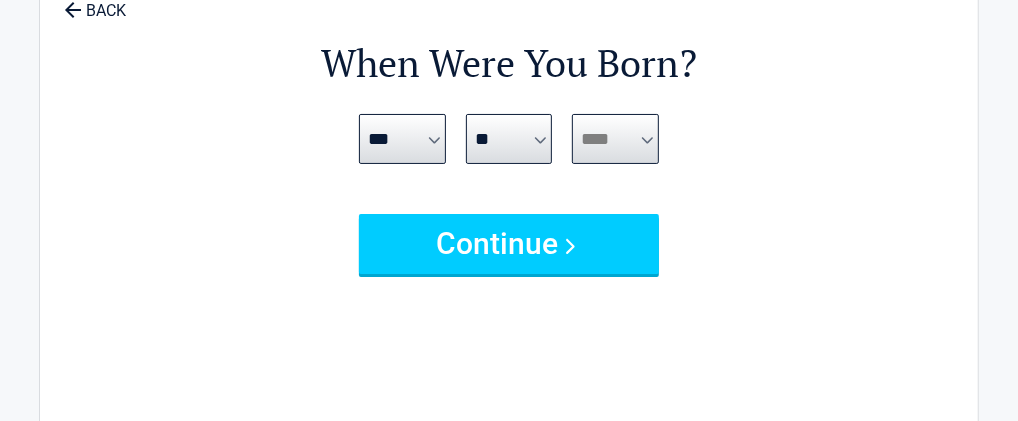 click on "****
****
****
****
****
****
****
****
****
****
****
****
****
****
****
****
****
****
****
****
****
****
****
****
****
****
****
****
****
****
****
****
****
****
****
****
****
****
****
****
****
****
****
****
****
****
****
****
****
****
****
****
****
****
****
****
****
****
****
****
****
****
****
****" at bounding box center (615, 139) 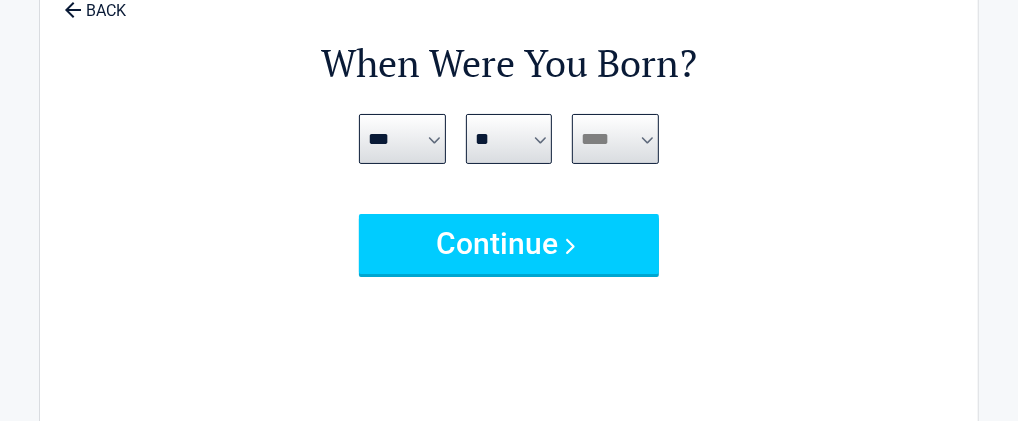select on "****" 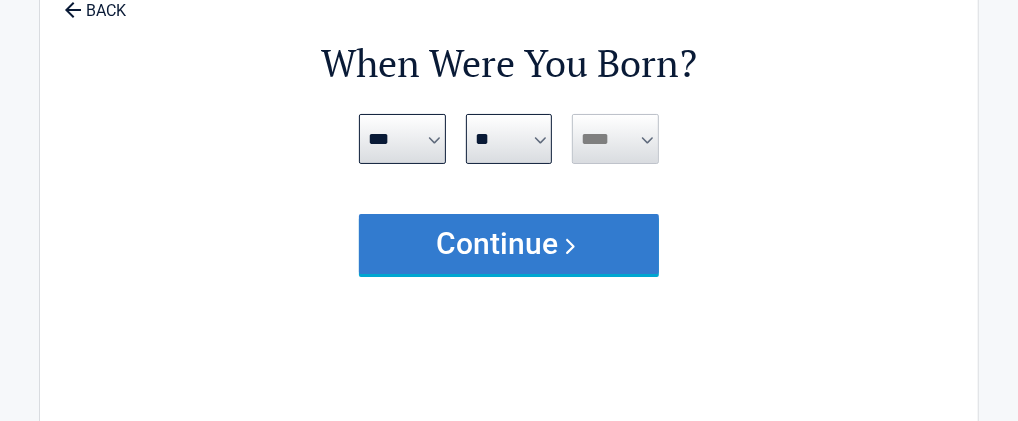 click on "Continue" at bounding box center (509, 244) 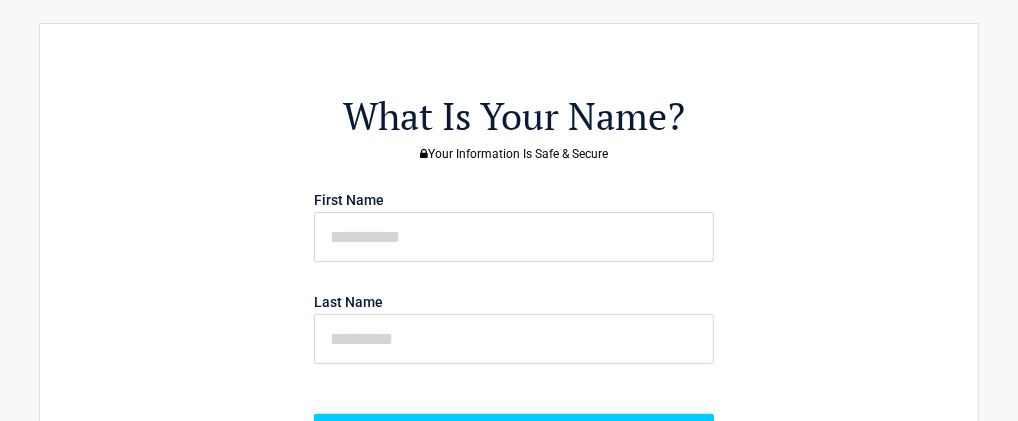 scroll, scrollTop: 0, scrollLeft: 0, axis: both 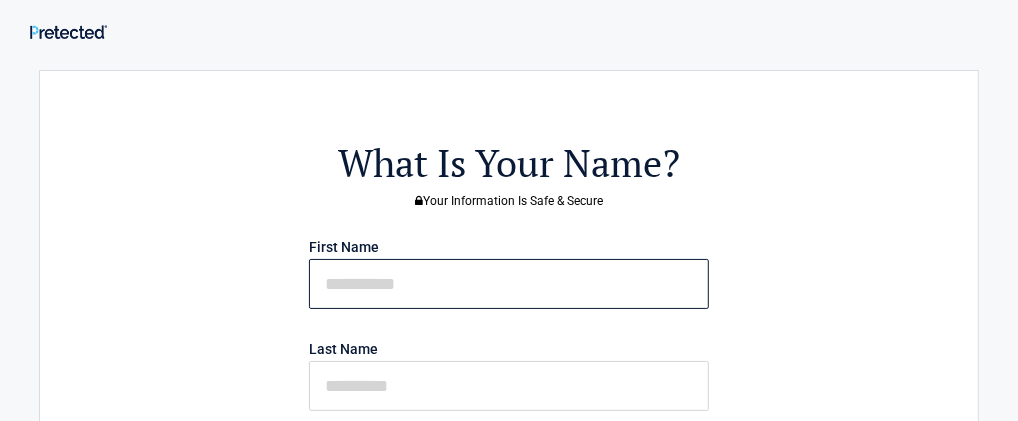 click at bounding box center (509, 284) 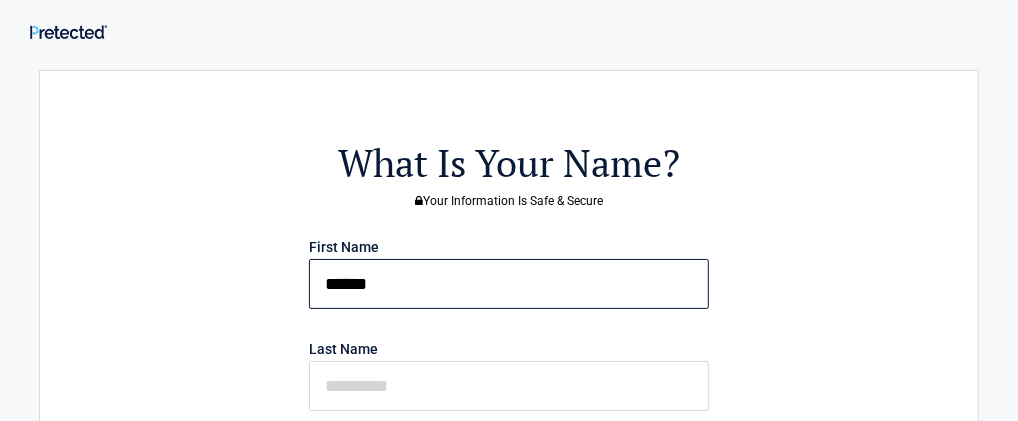 type on "******" 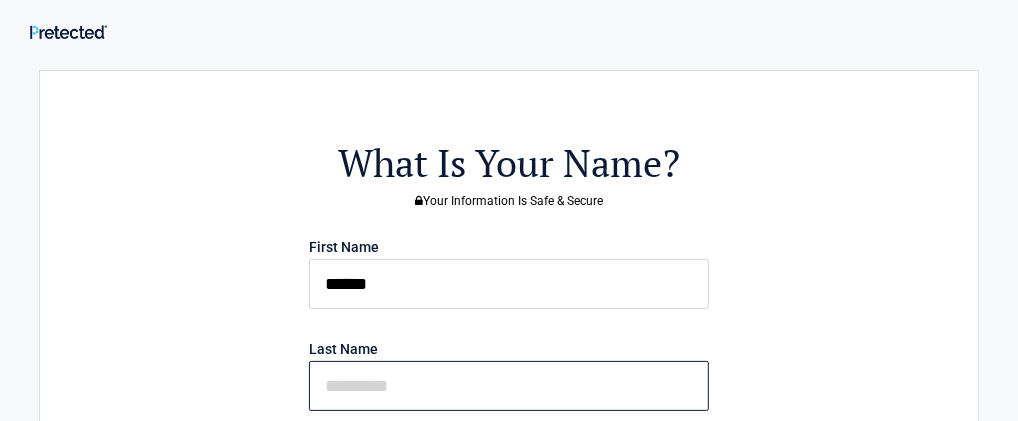 click at bounding box center [509, 386] 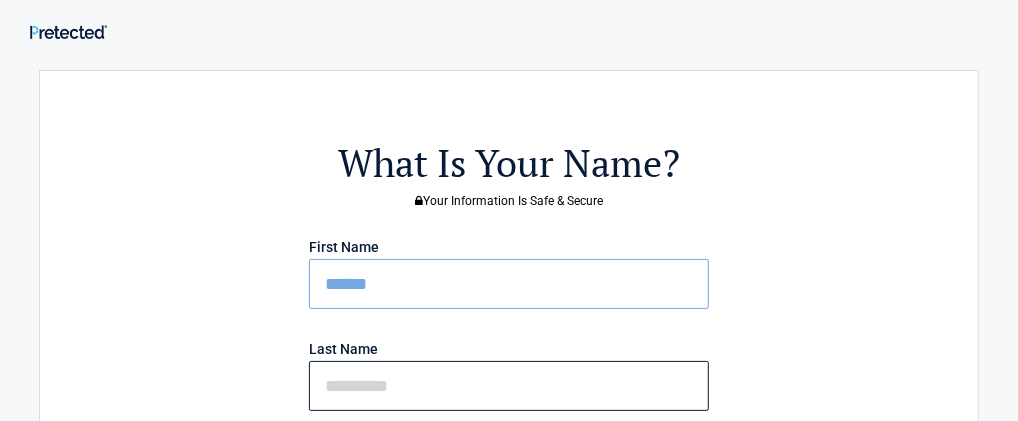 type on "*********" 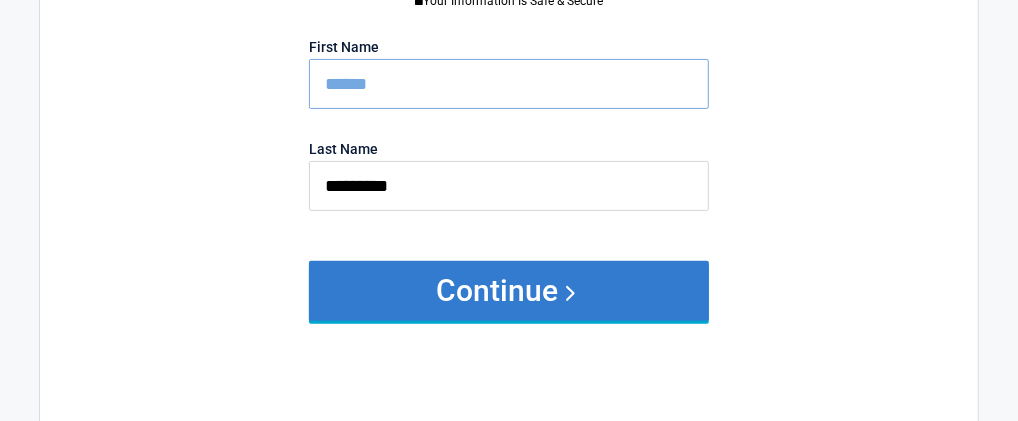 click on "Continue" at bounding box center (509, 291) 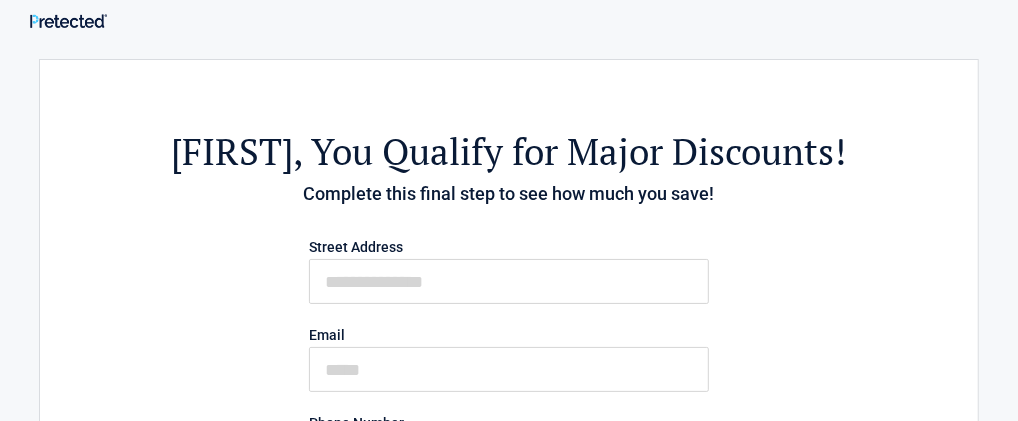 scroll, scrollTop: 0, scrollLeft: 0, axis: both 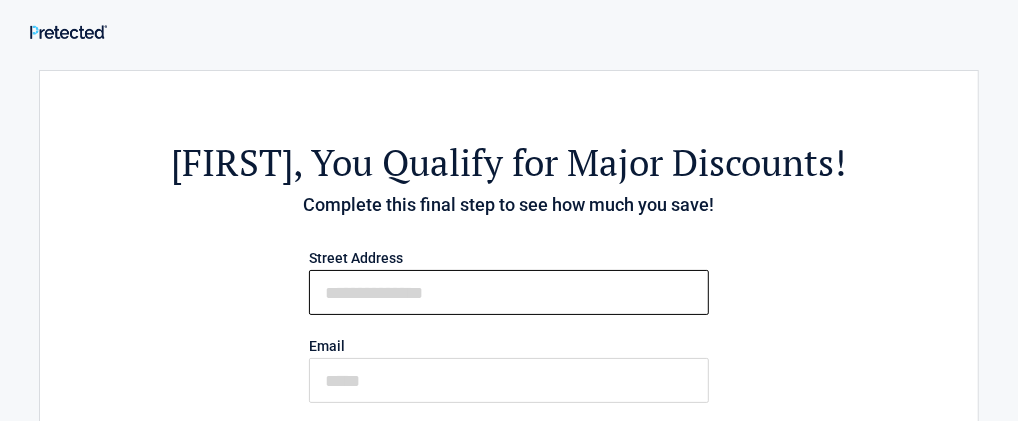 click on "First Name" at bounding box center (509, 292) 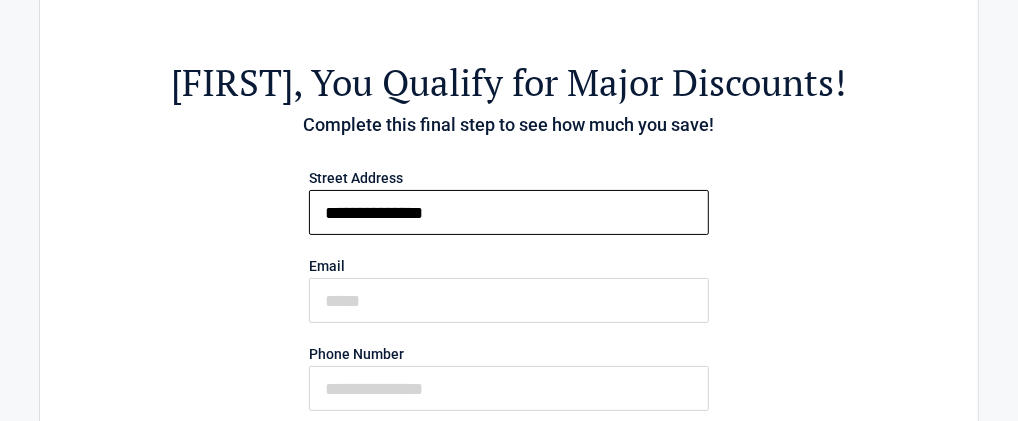 scroll, scrollTop: 100, scrollLeft: 0, axis: vertical 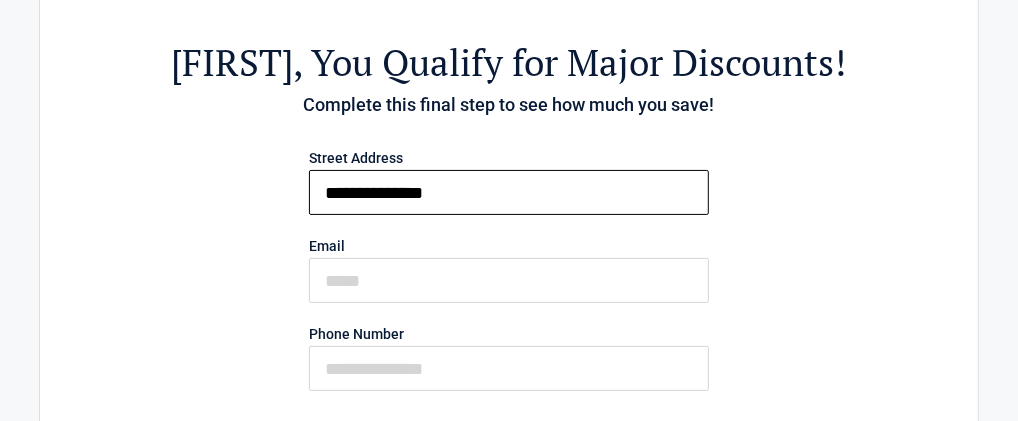 type on "**********" 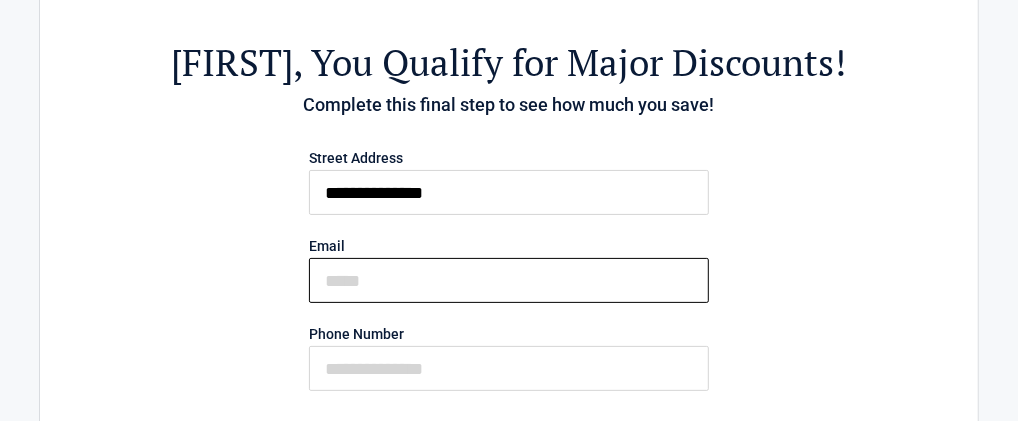 click on "Email" at bounding box center [509, 280] 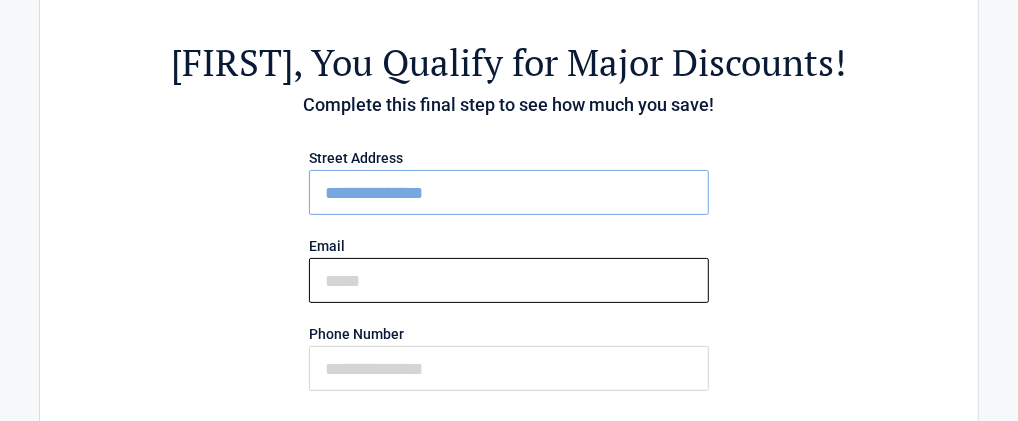 type on "**********" 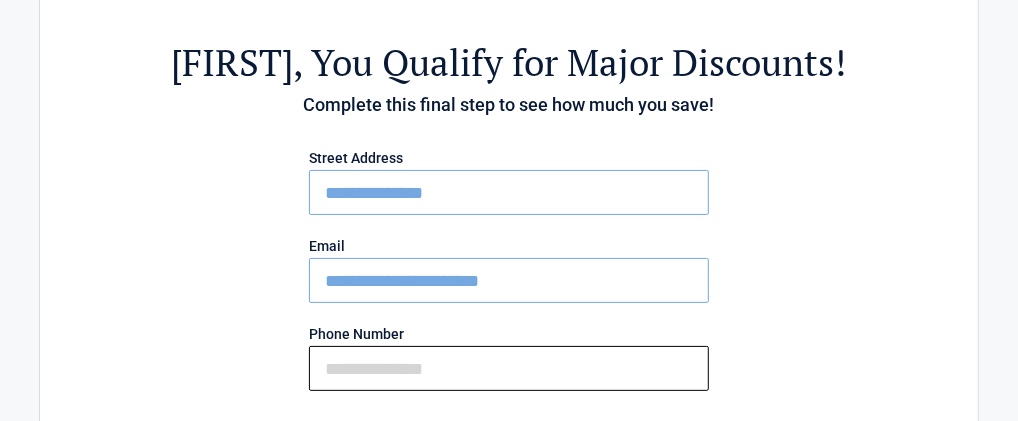click on "Phone Number" at bounding box center (509, 368) 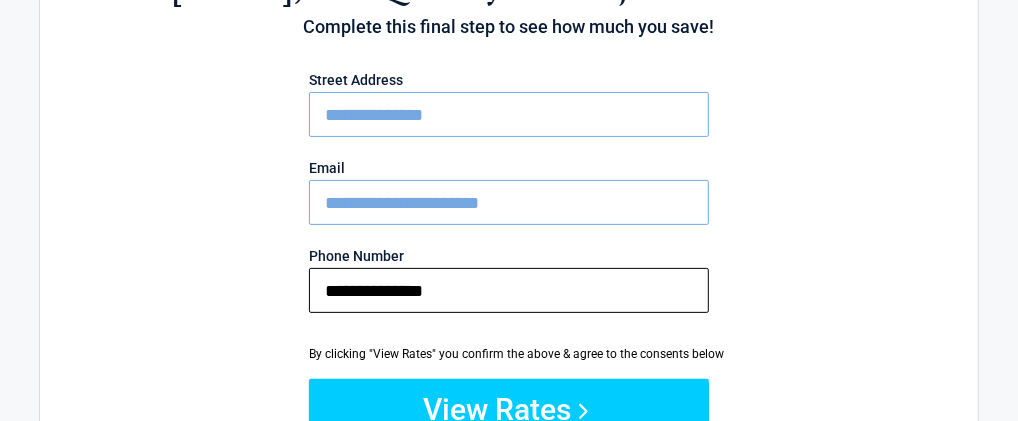 scroll, scrollTop: 200, scrollLeft: 0, axis: vertical 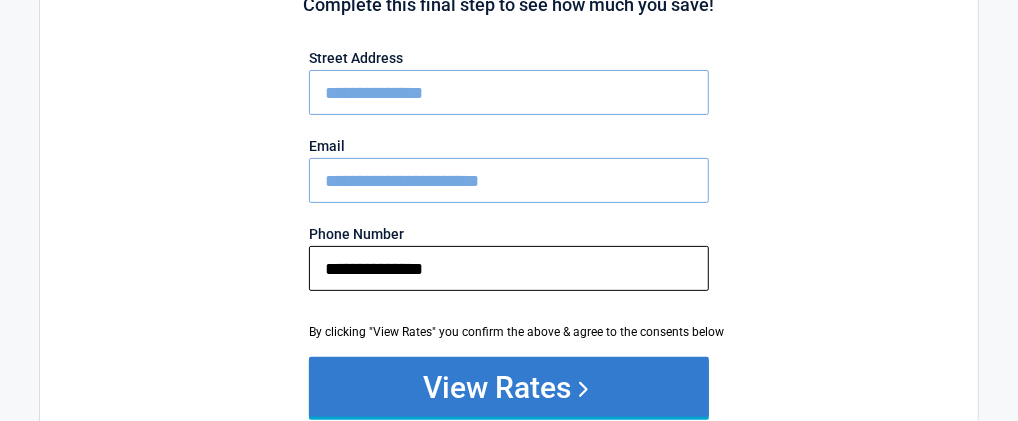 type on "**********" 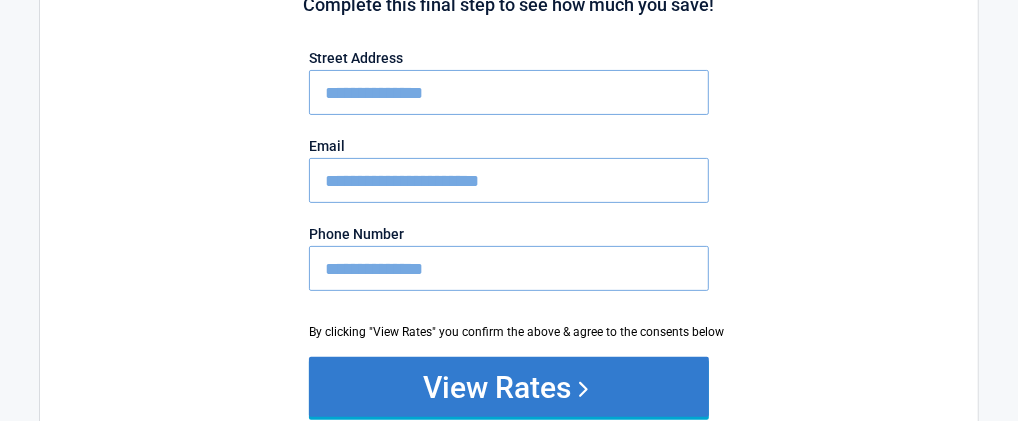 click on "View Rates" at bounding box center (509, 387) 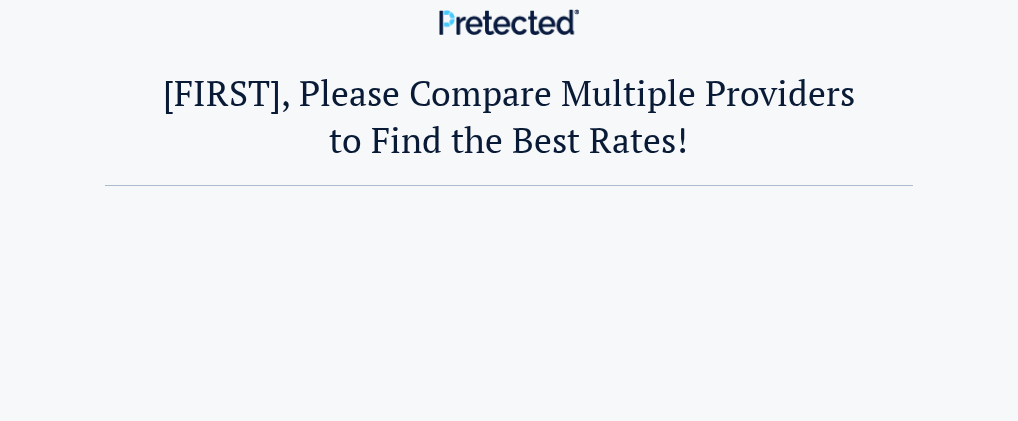 scroll, scrollTop: 0, scrollLeft: 0, axis: both 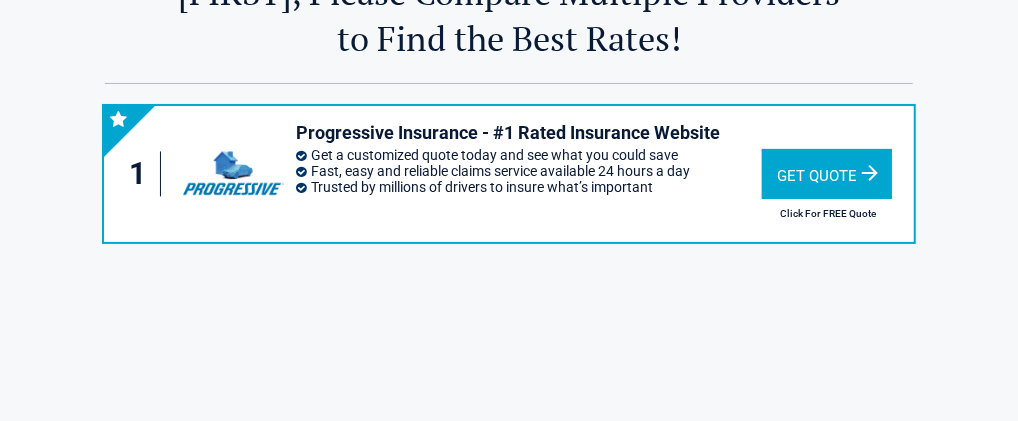 click on "Get Quote" at bounding box center (827, 174) 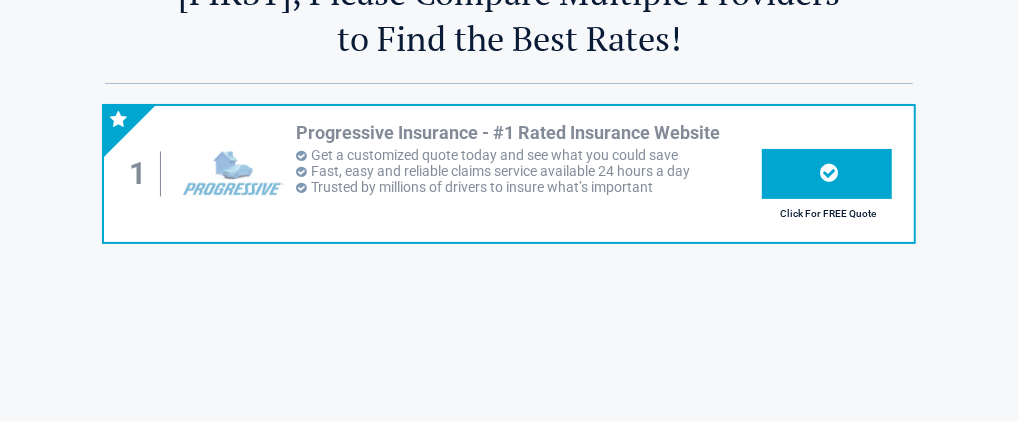 click at bounding box center (830, 172) 